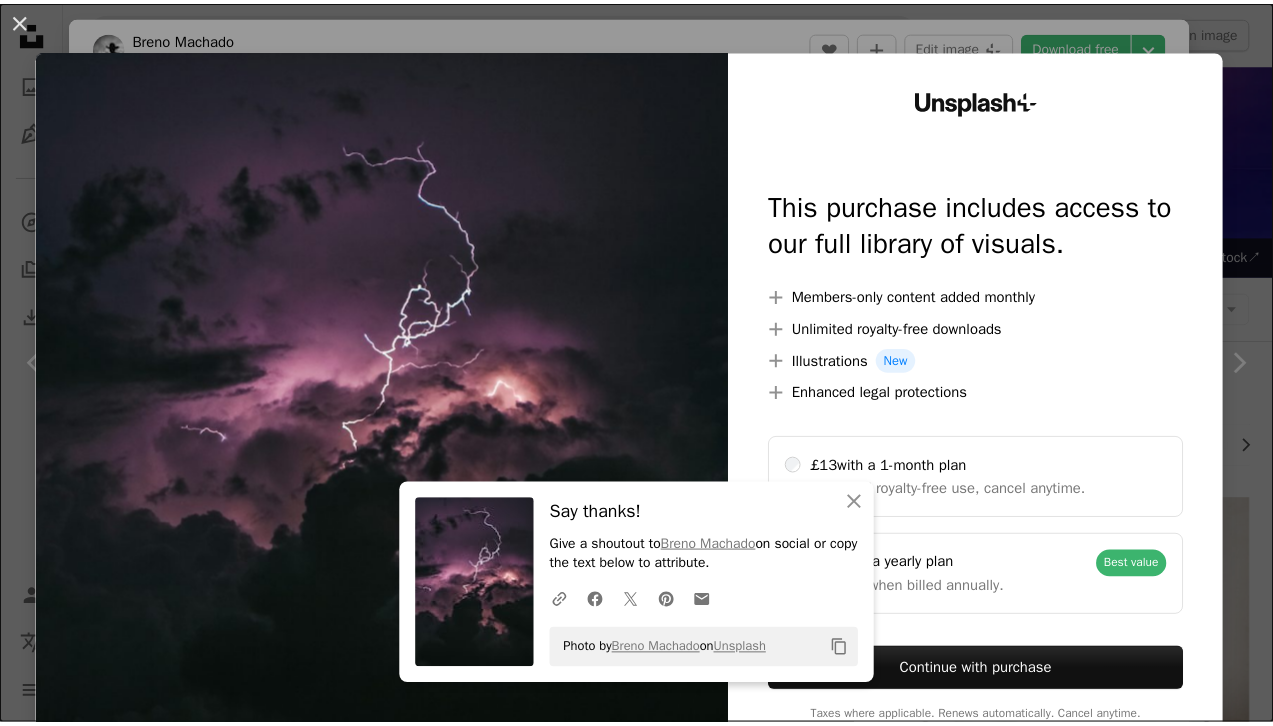 scroll, scrollTop: 1000, scrollLeft: 0, axis: vertical 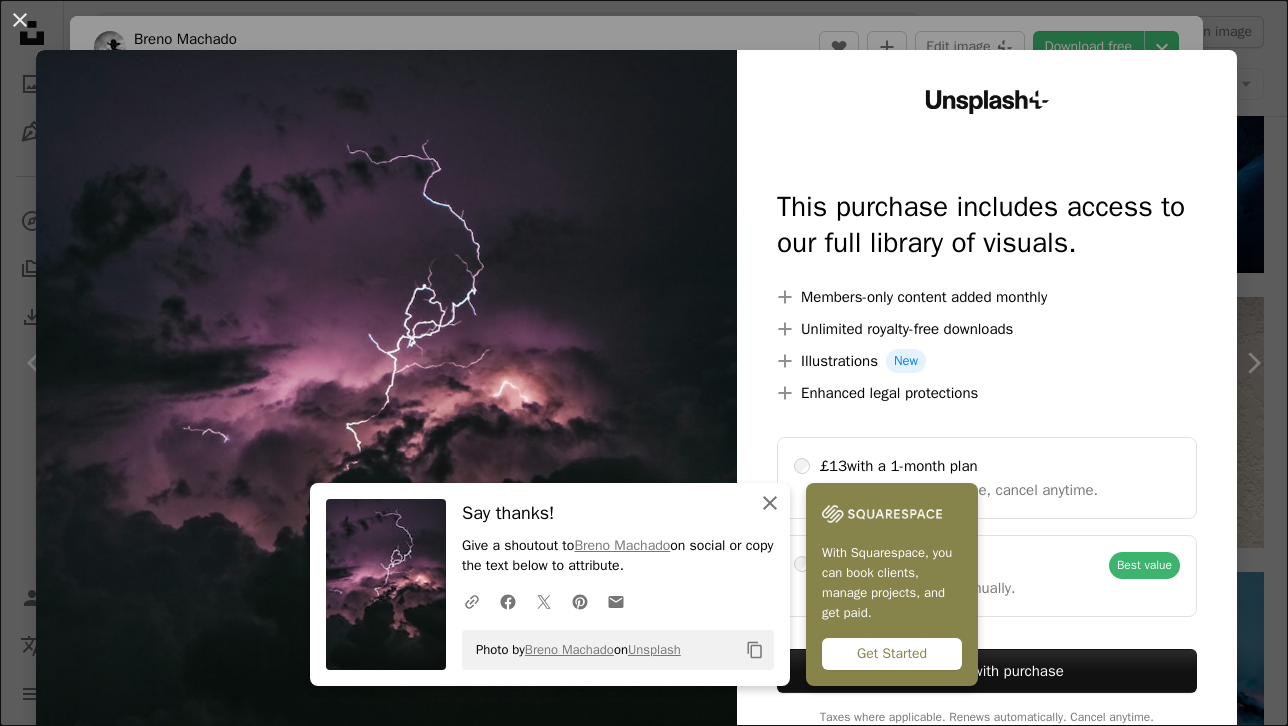 click on "An X shape" 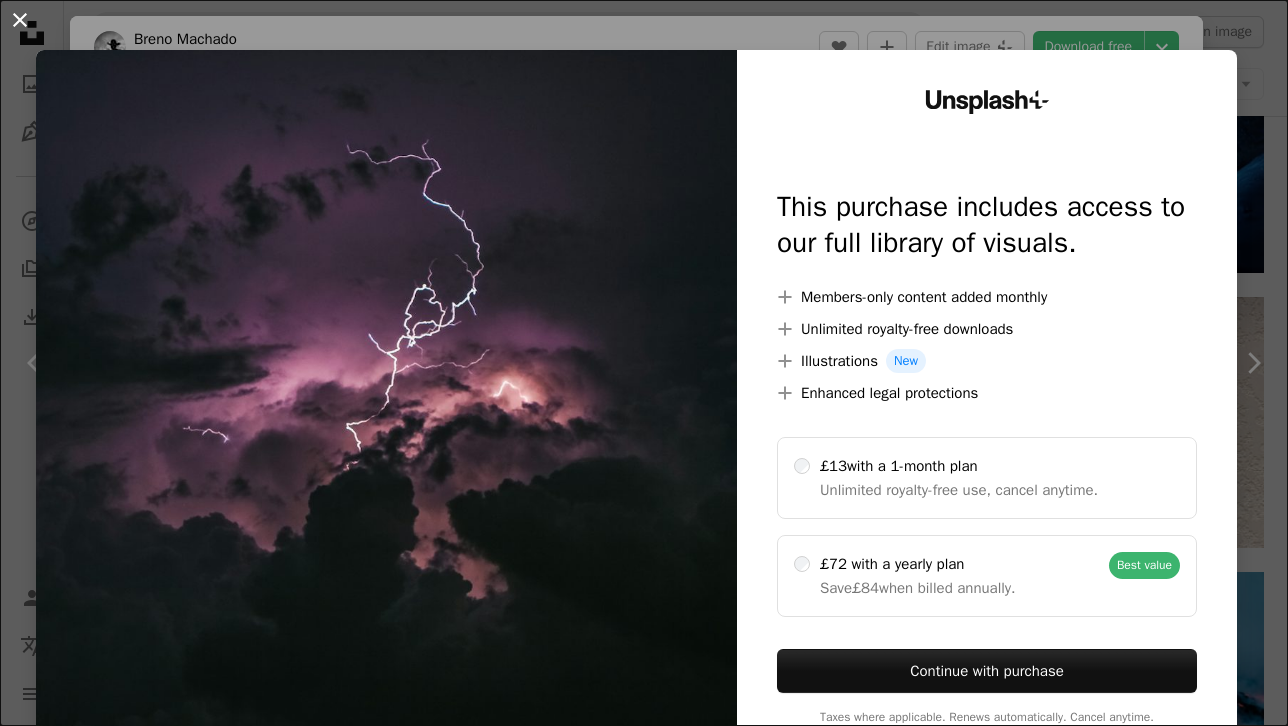 click on "An X shape" at bounding box center [20, 20] 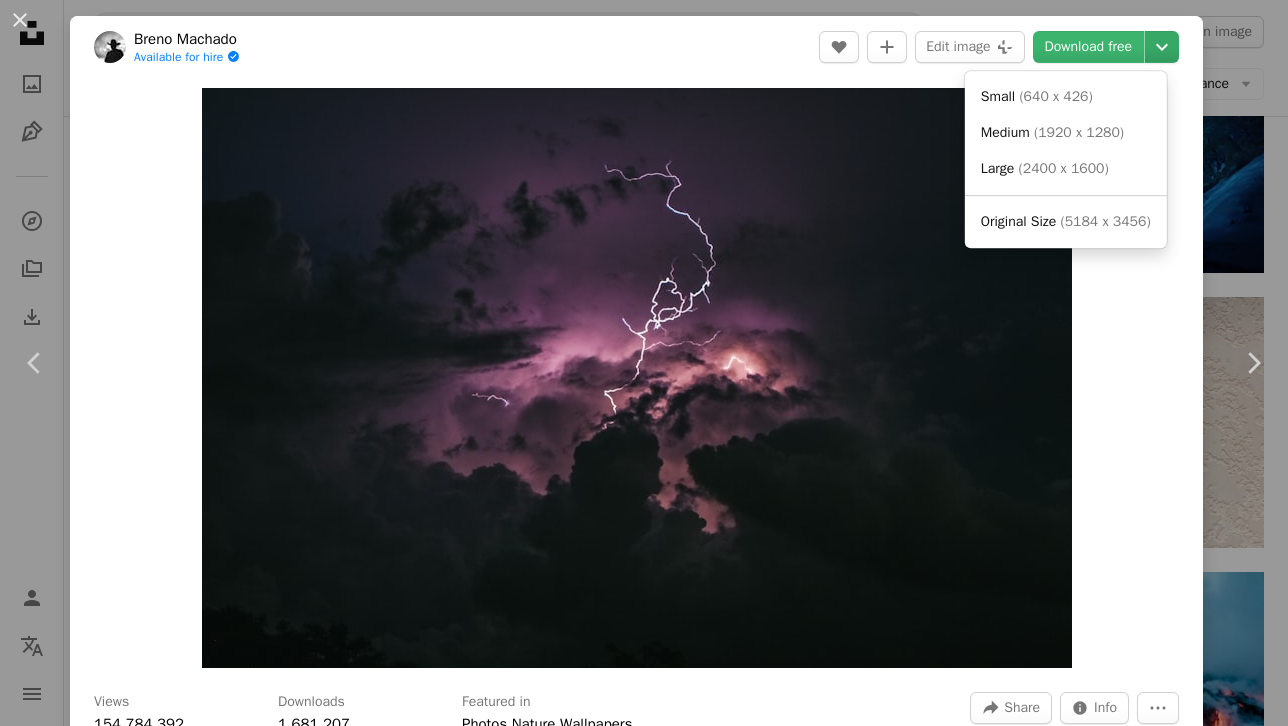 click on "Chevron down" 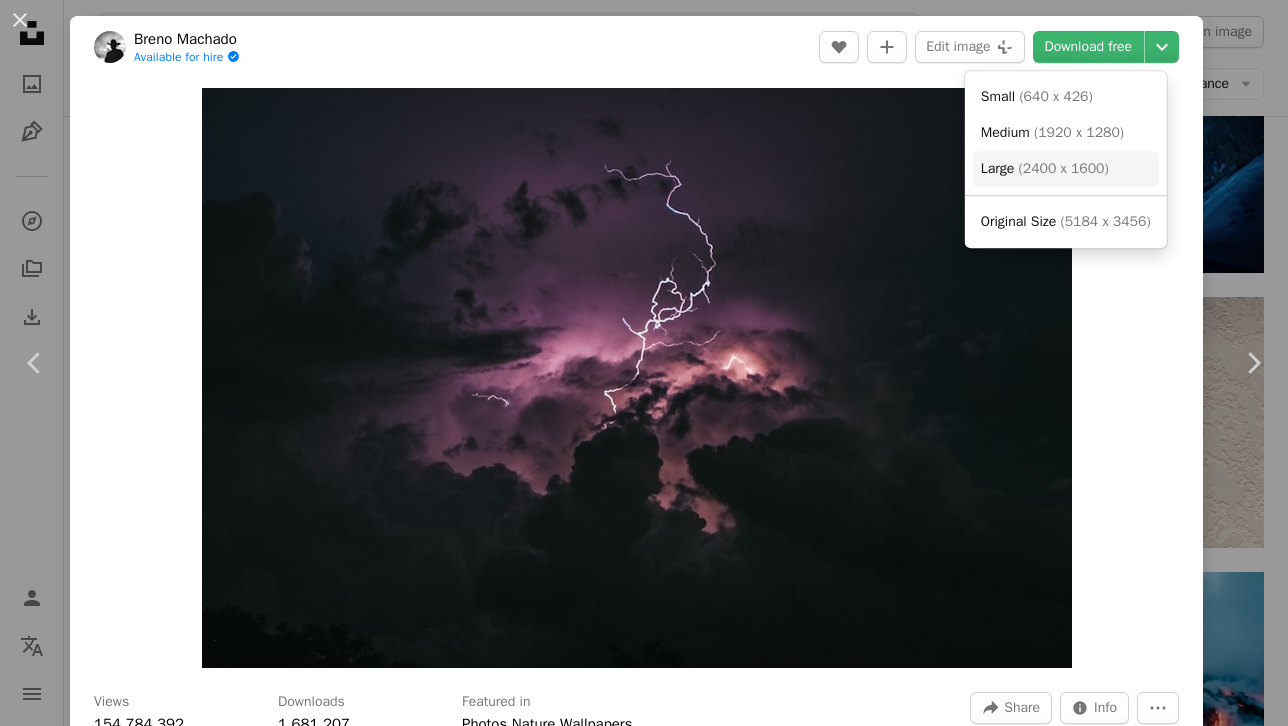 click on "( 2400 x 1600 )" at bounding box center [1064, 168] 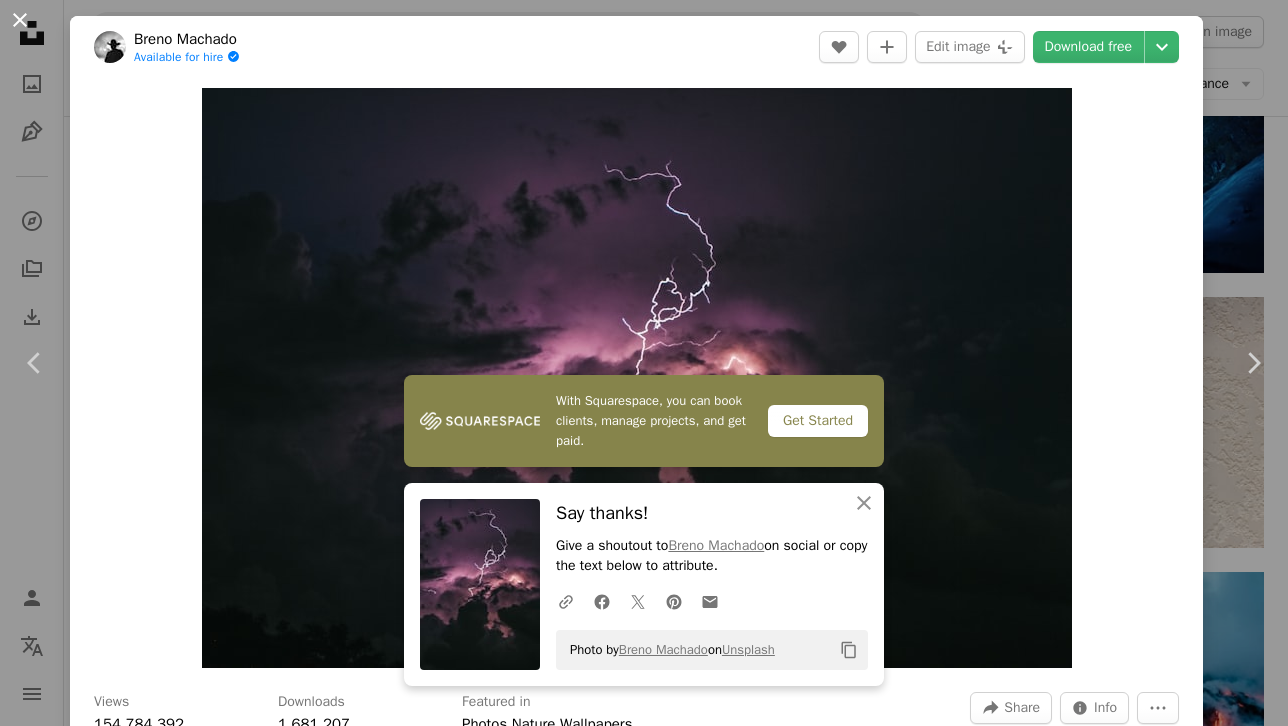 click on "An X shape" at bounding box center [20, 20] 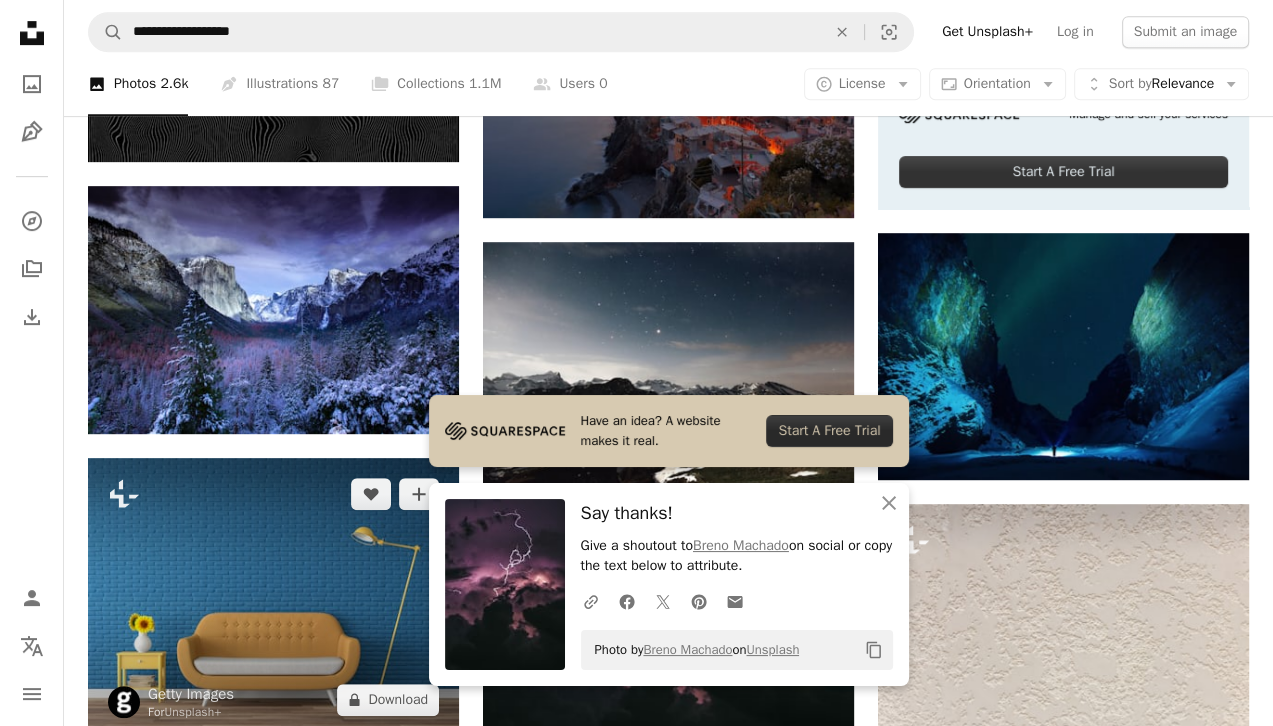 scroll, scrollTop: 800, scrollLeft: 0, axis: vertical 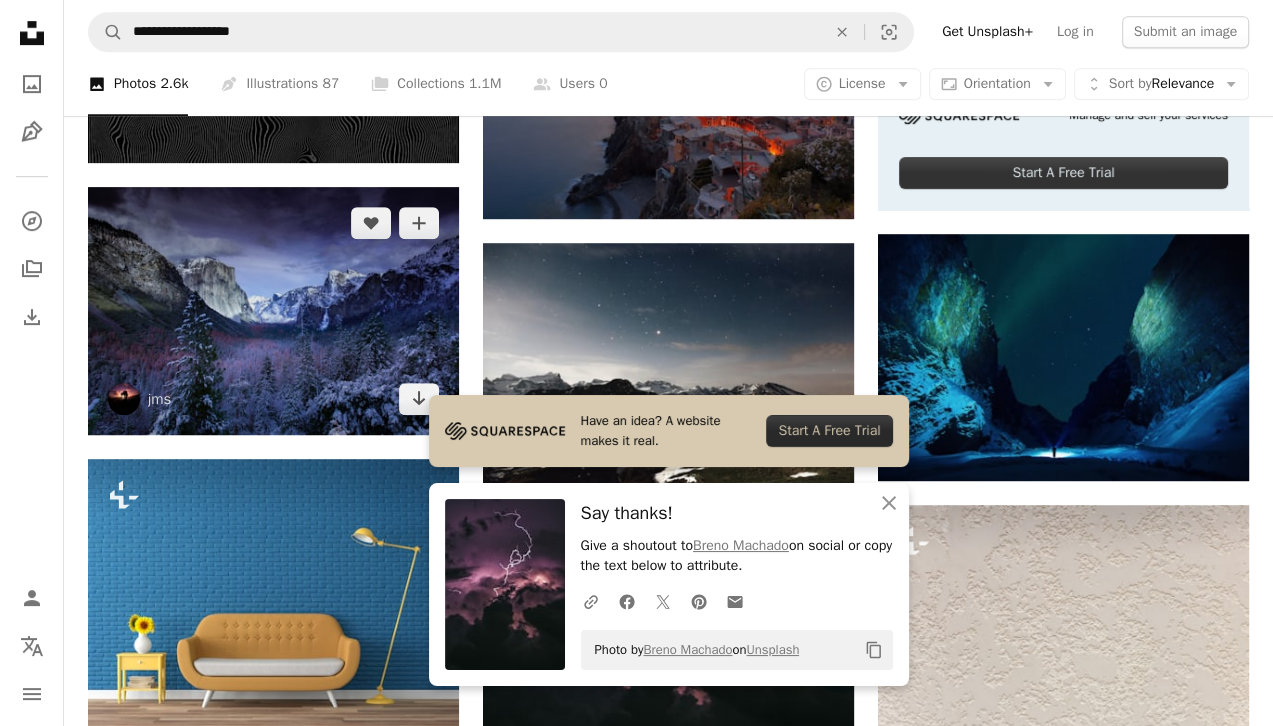 click at bounding box center [273, 311] 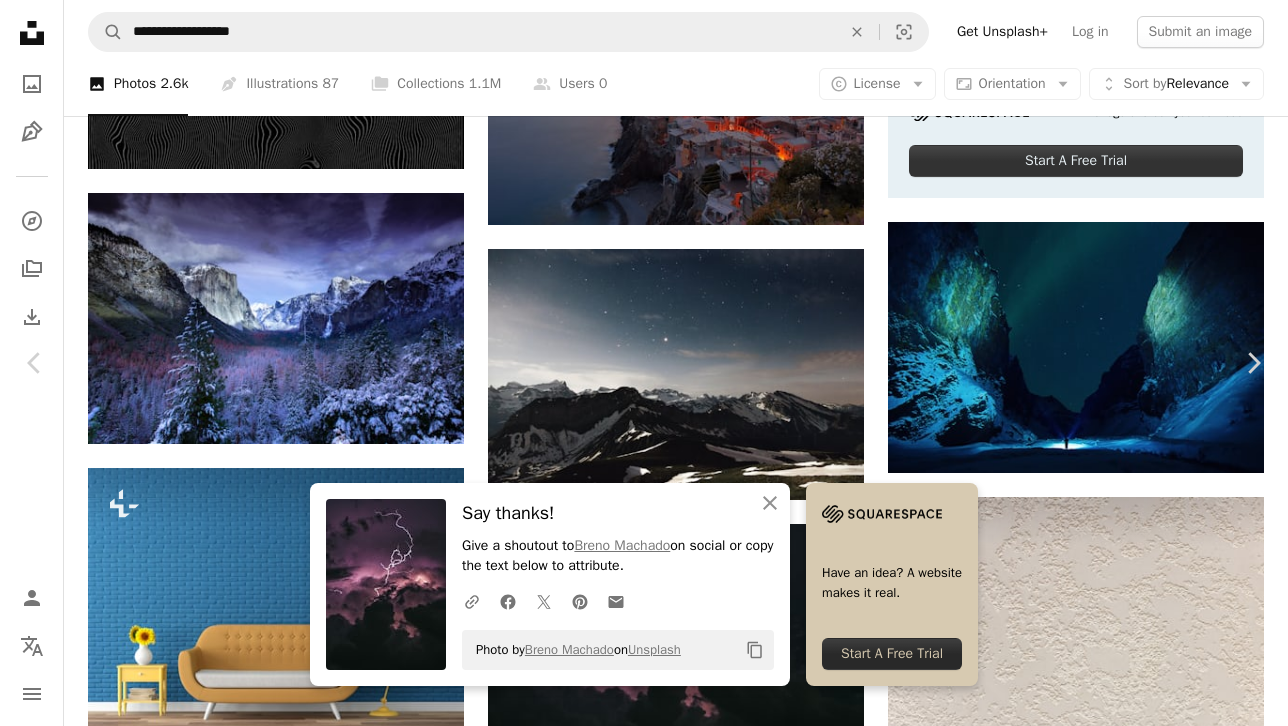 click on "Chevron down" 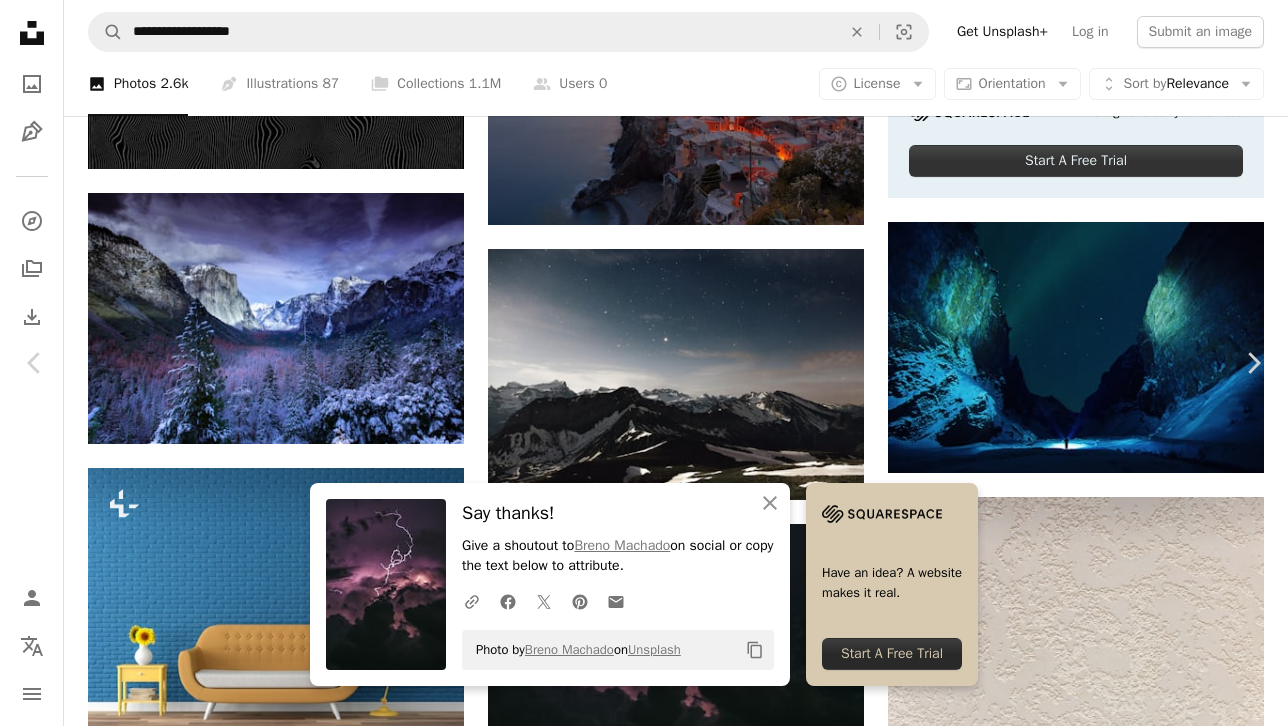 click on "( 5580 x 3720 )" at bounding box center (1105, 3213) 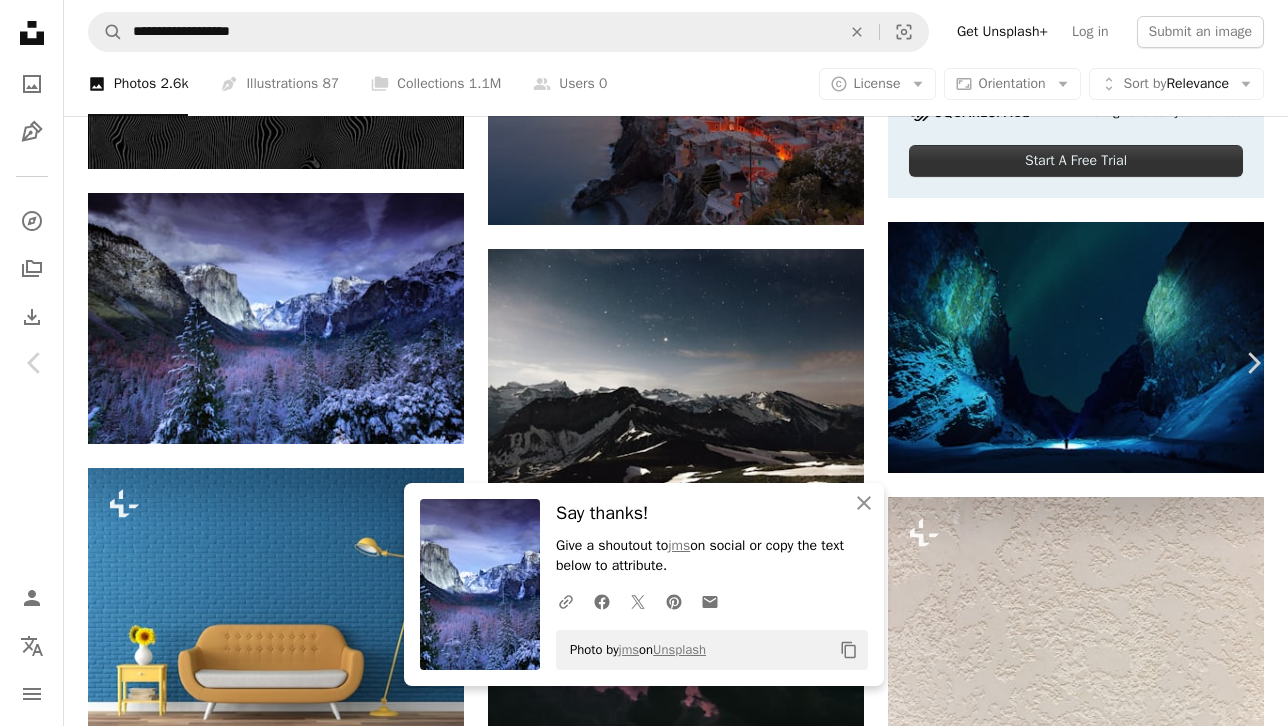 click on "Chevron down" 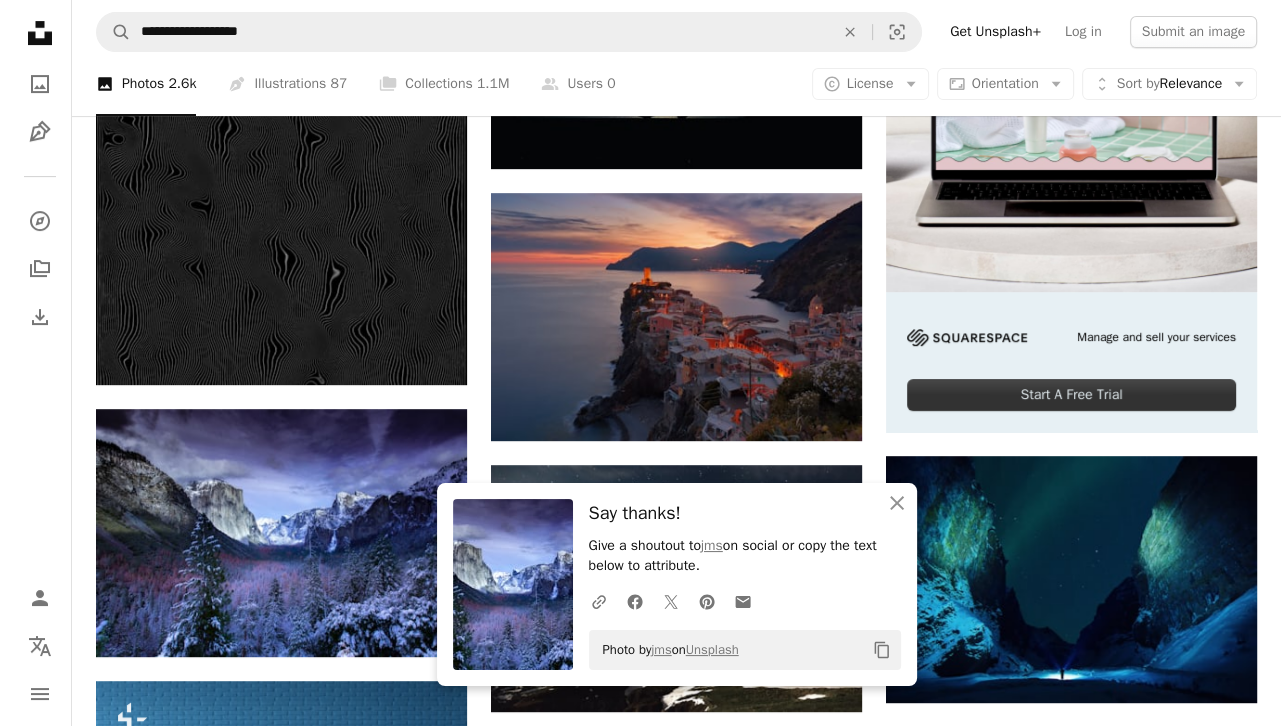 scroll, scrollTop: 600, scrollLeft: 0, axis: vertical 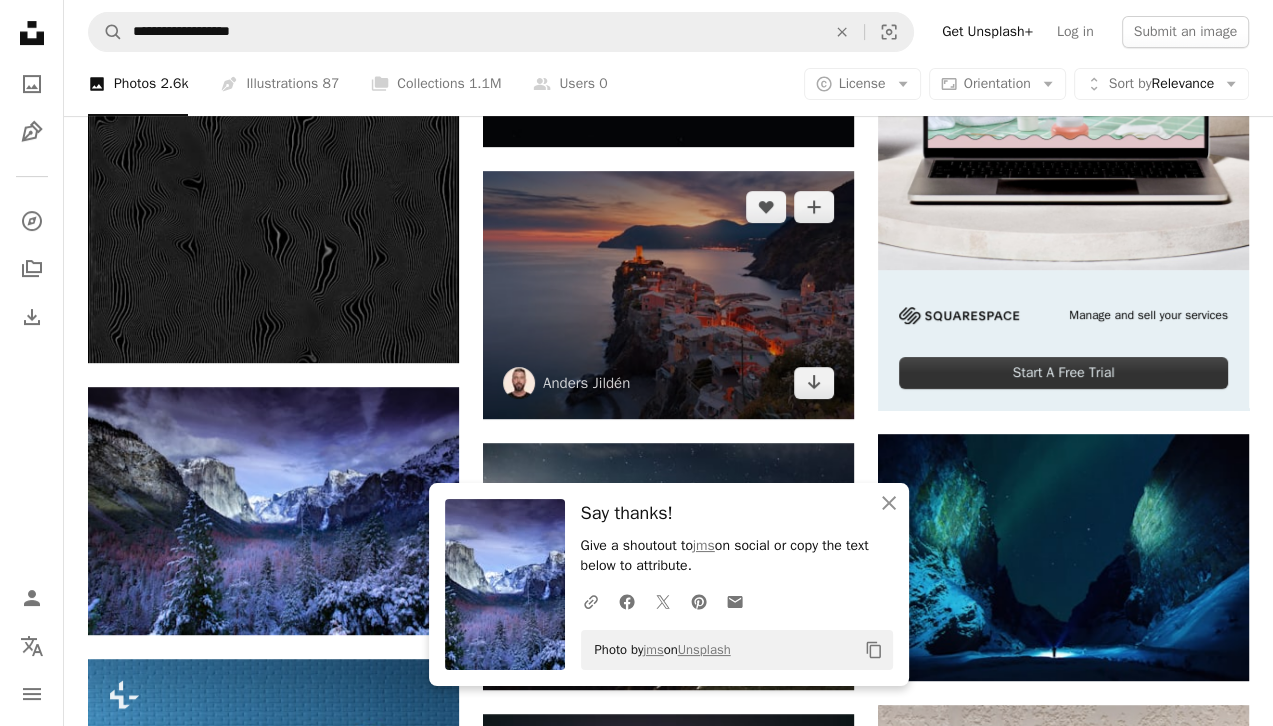 click at bounding box center (668, 295) 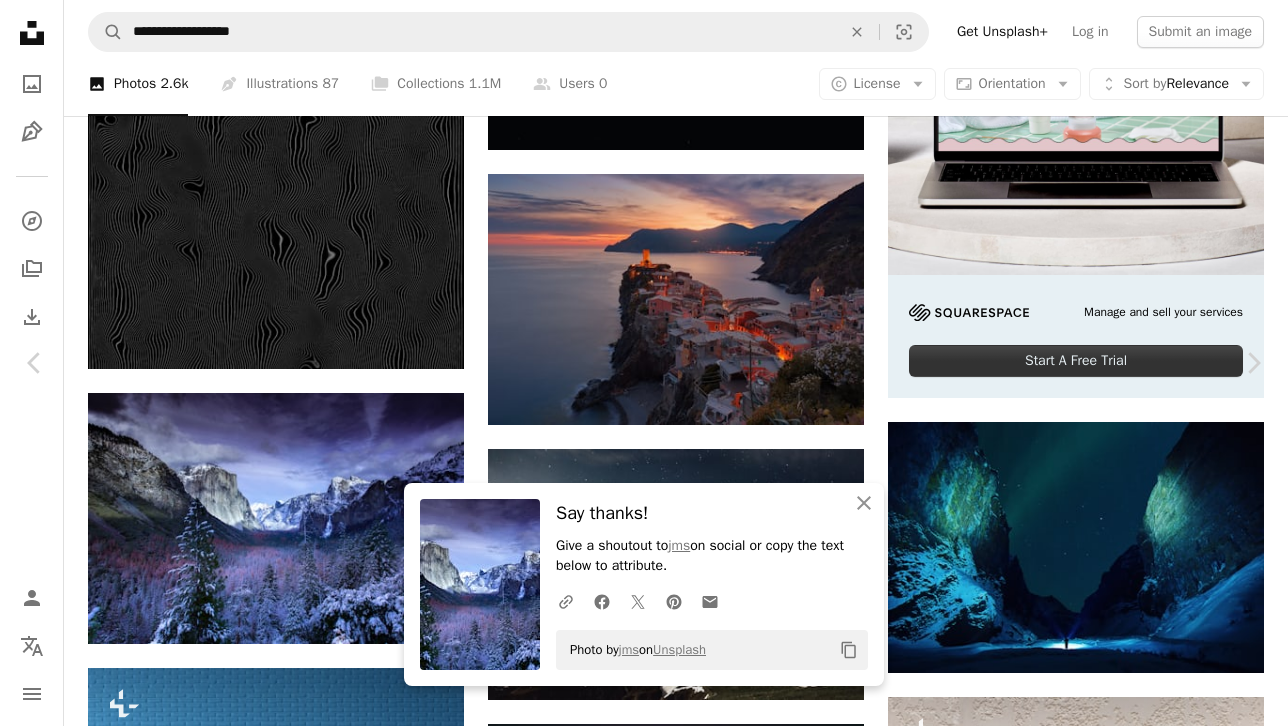click at bounding box center [637, 3569] 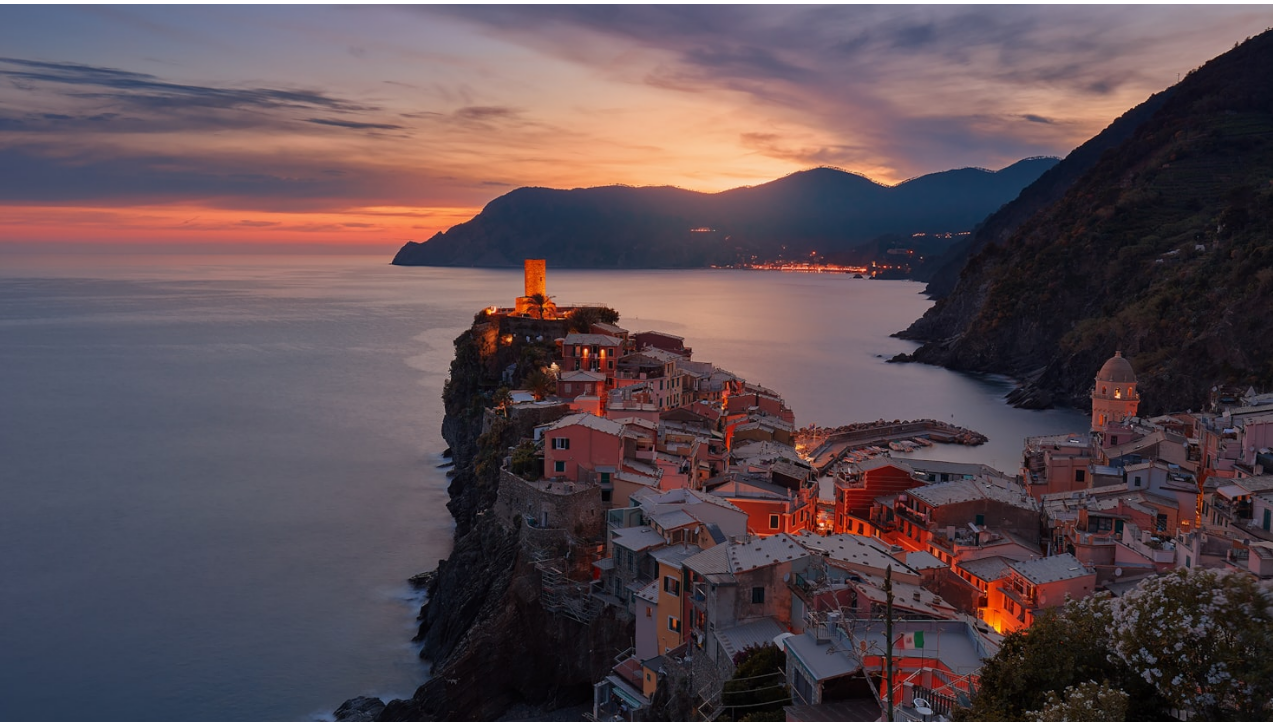 scroll, scrollTop: 56, scrollLeft: 0, axis: vertical 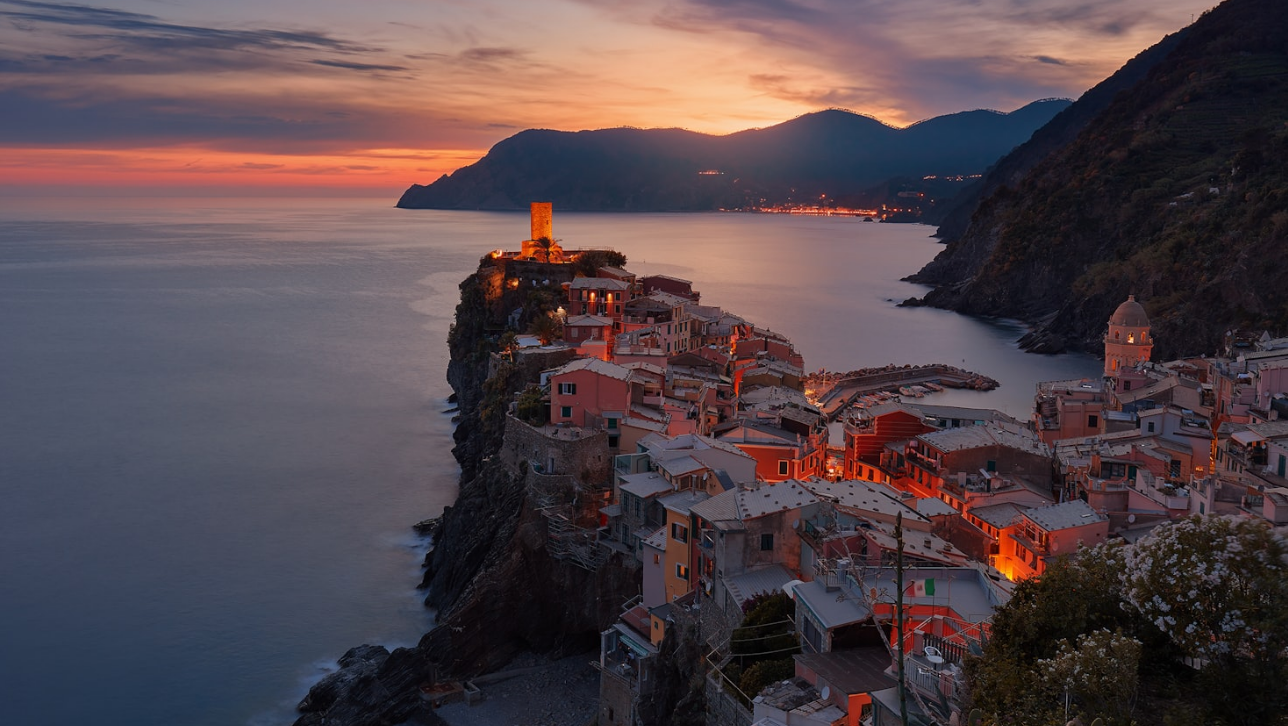click at bounding box center (644, 373) 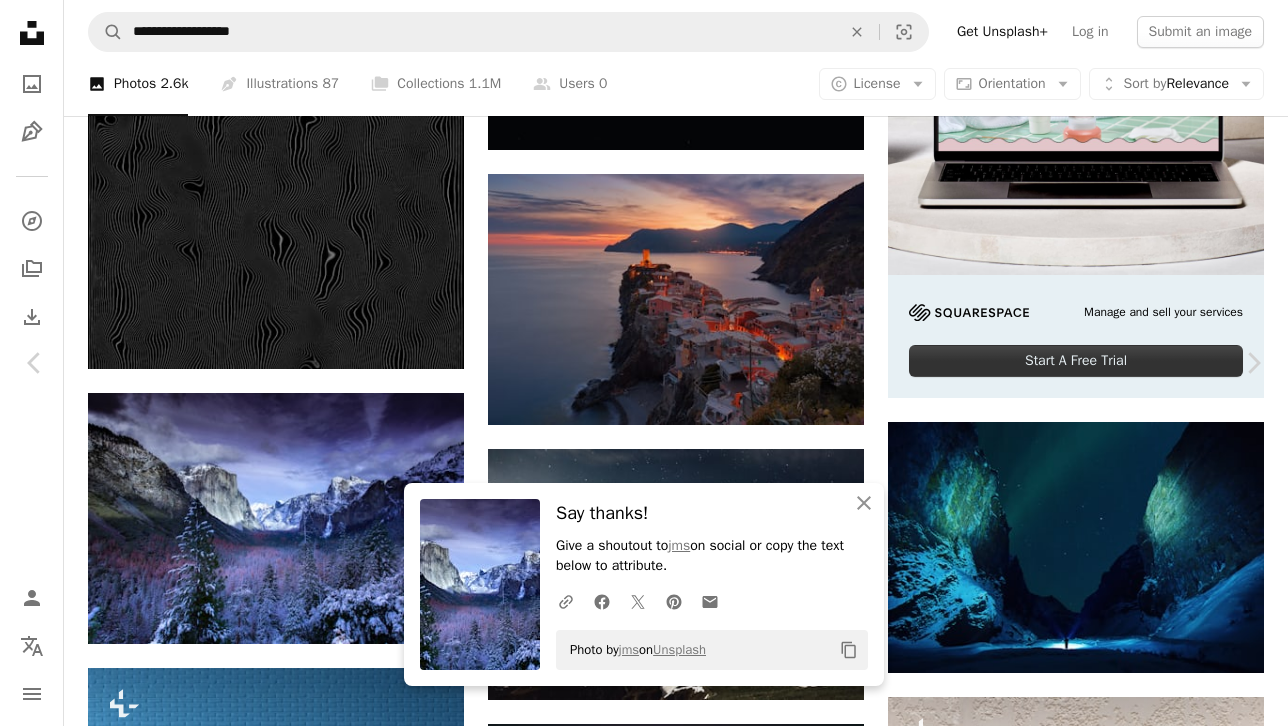 click on "Chevron down" 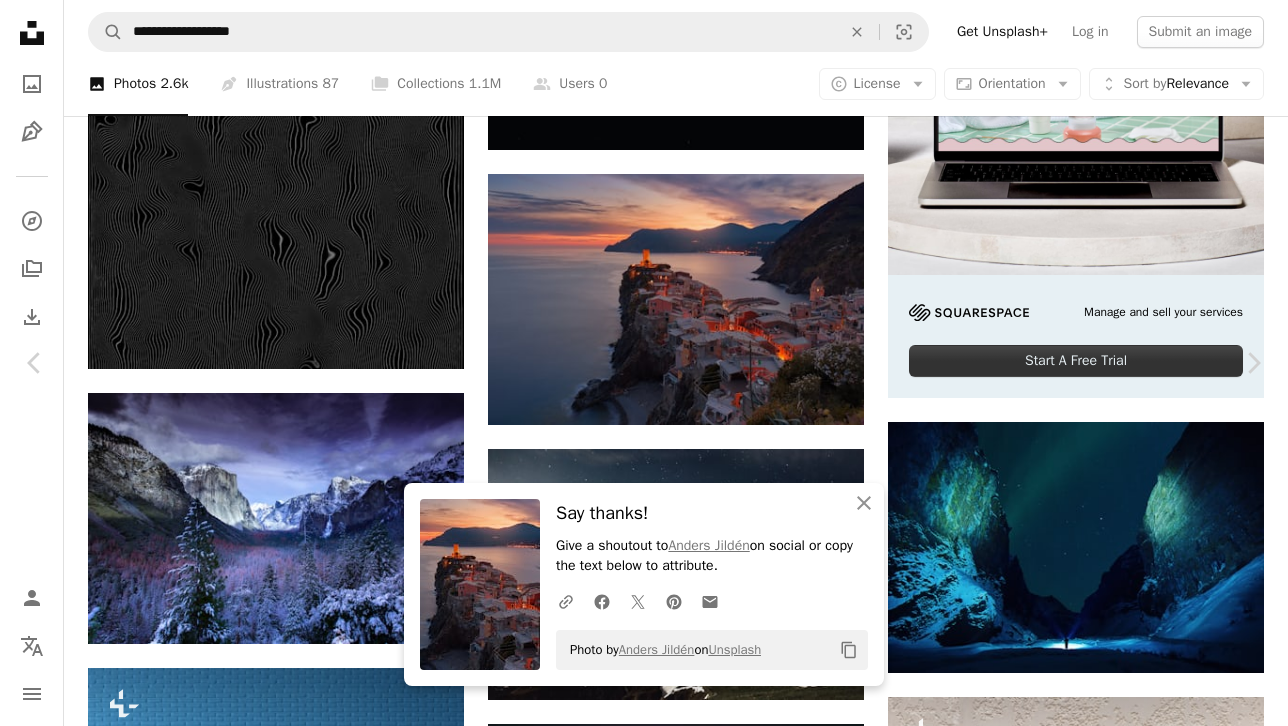 click on "An X shape" at bounding box center (20, 20) 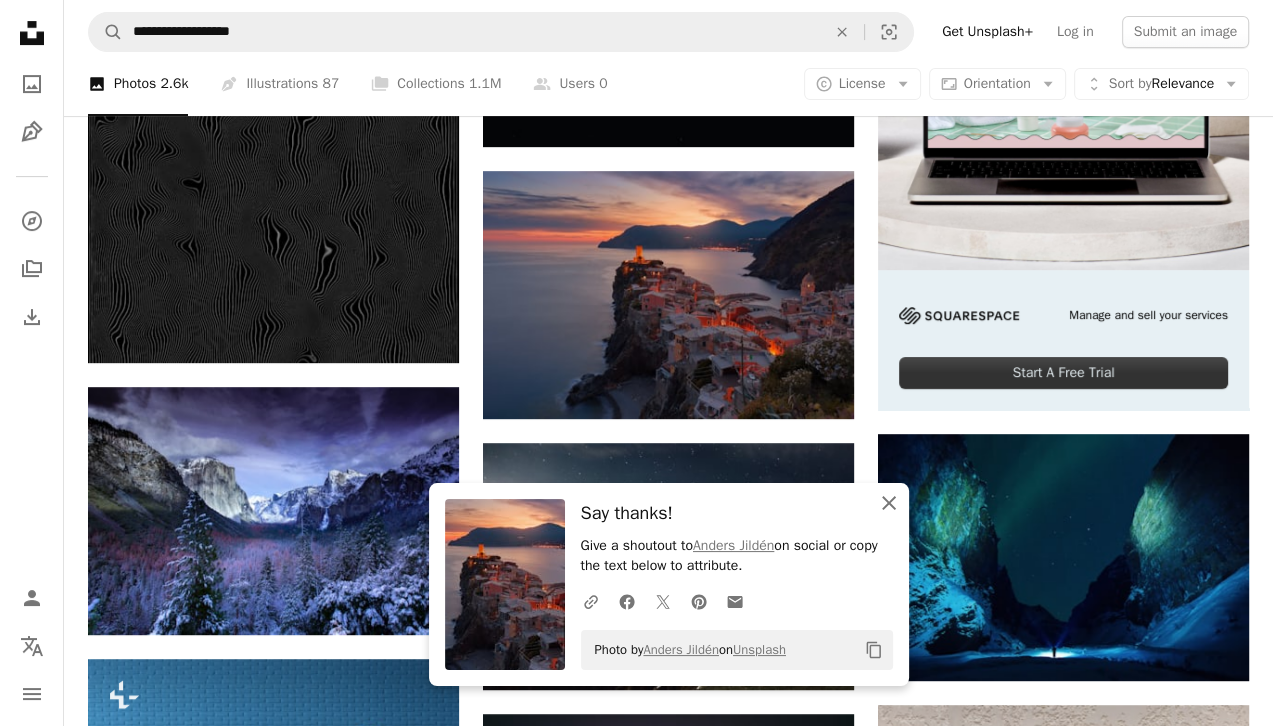 click on "An X shape" 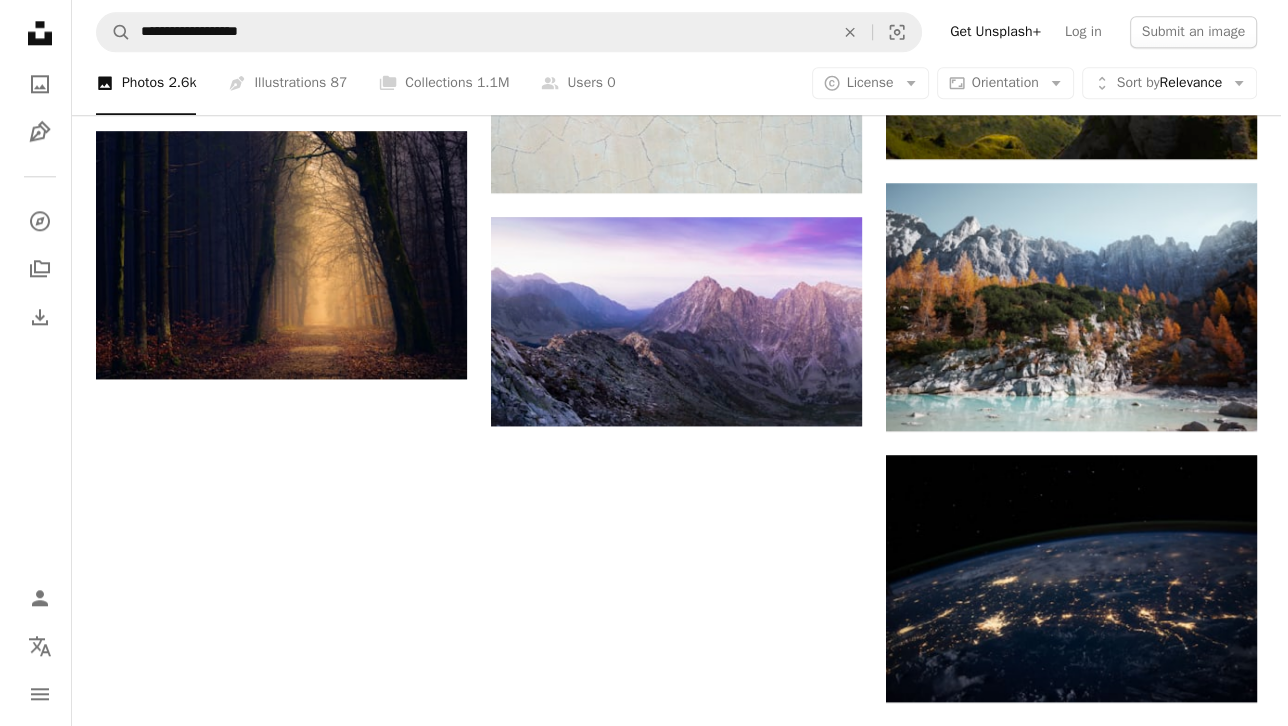 scroll, scrollTop: 1900, scrollLeft: 0, axis: vertical 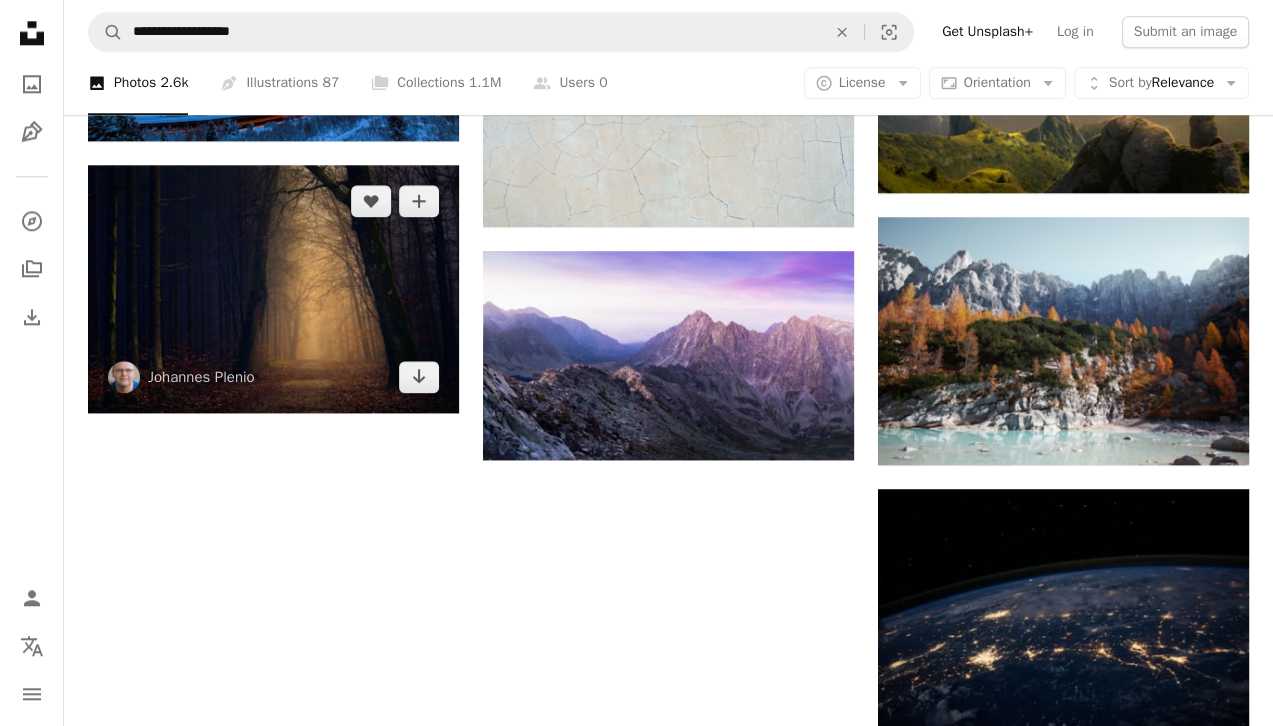 click at bounding box center [273, 289] 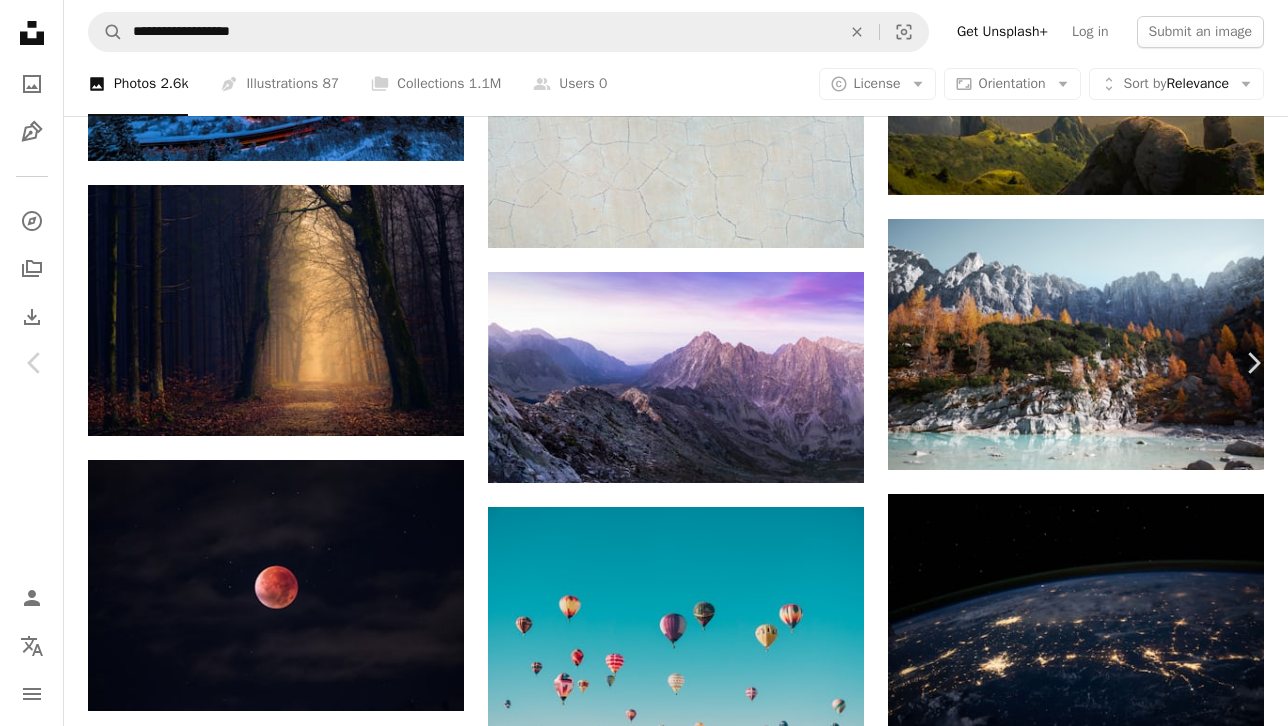 click at bounding box center [637, 4143] 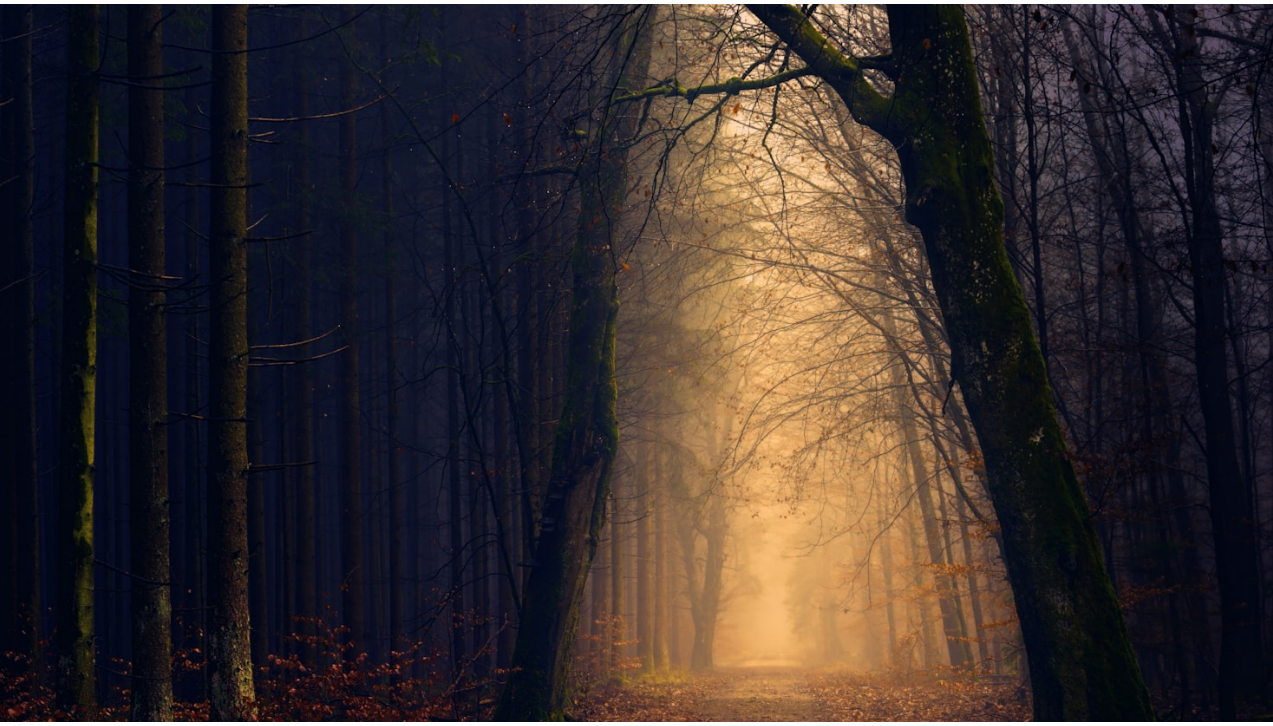 scroll, scrollTop: 56, scrollLeft: 0, axis: vertical 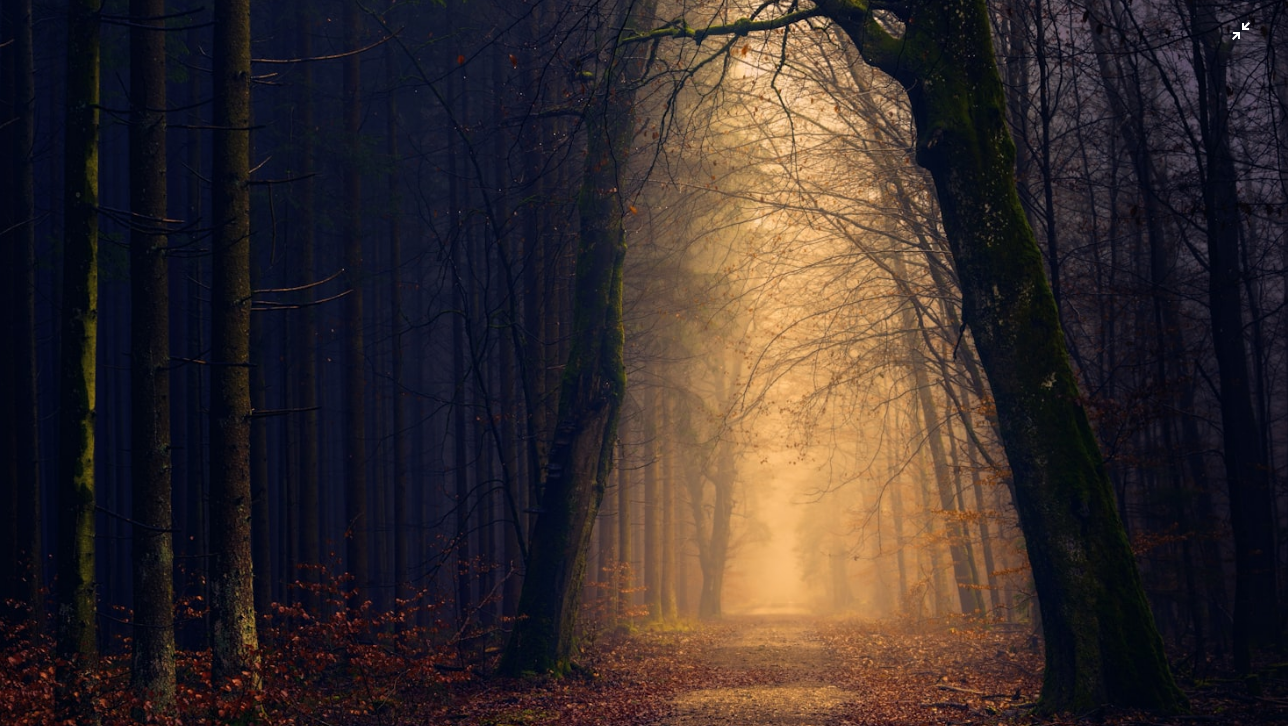 click at bounding box center (644, 373) 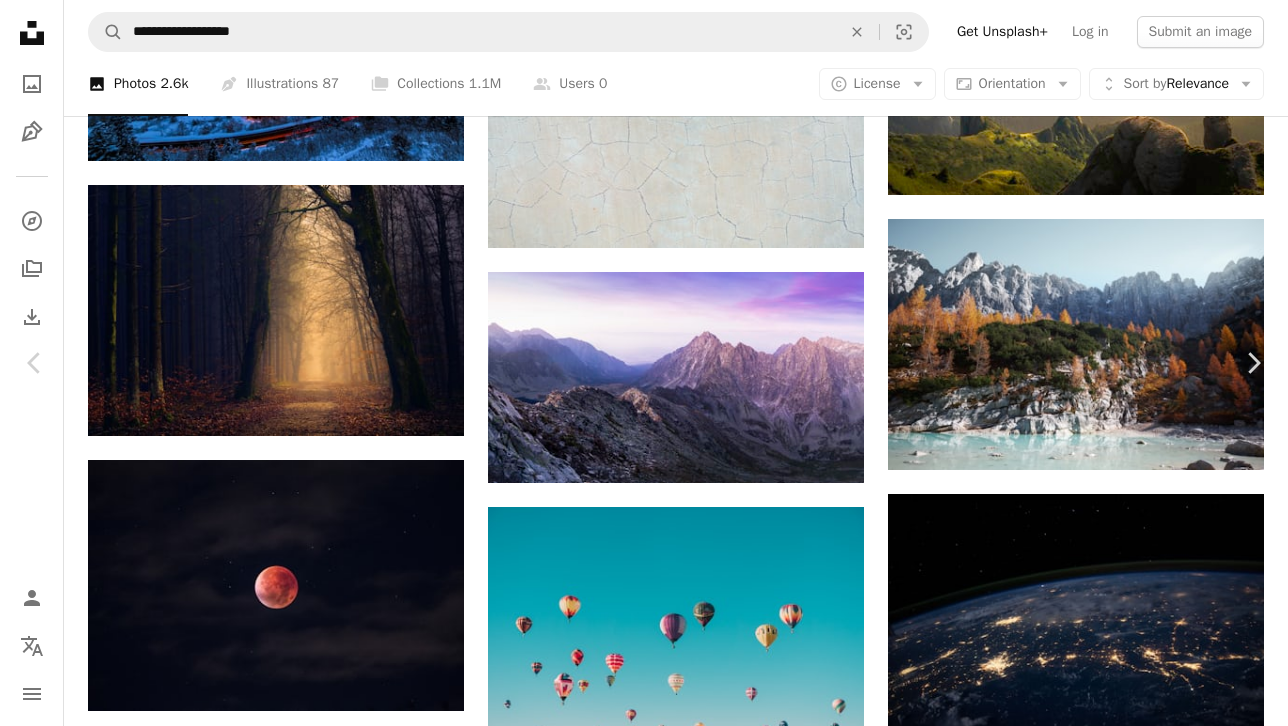 click 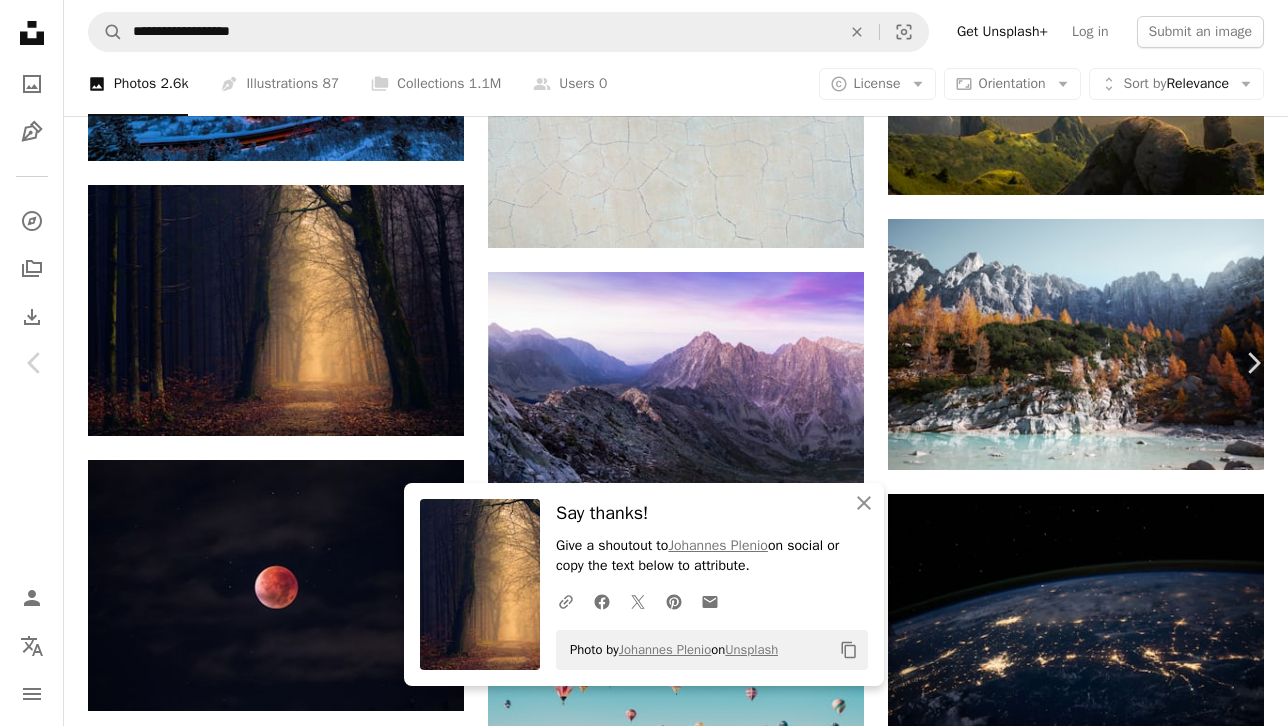 click on "An X shape" at bounding box center [20, 20] 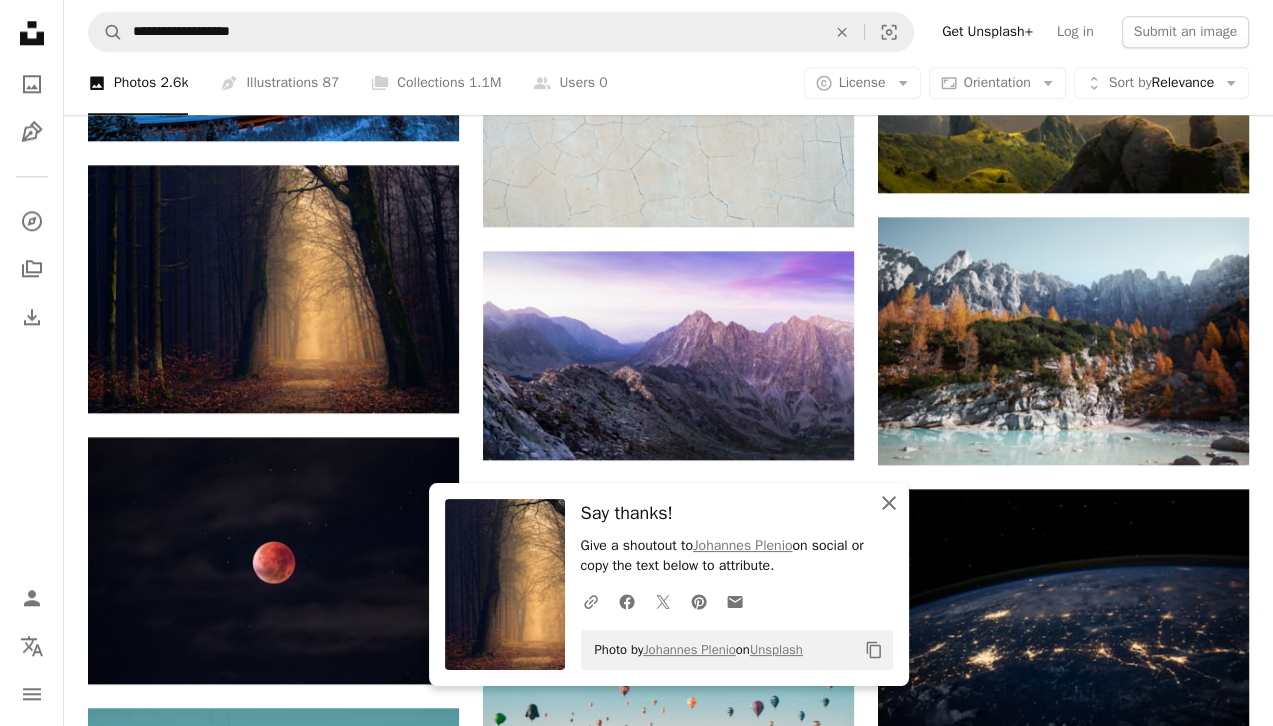 click on "An X shape" 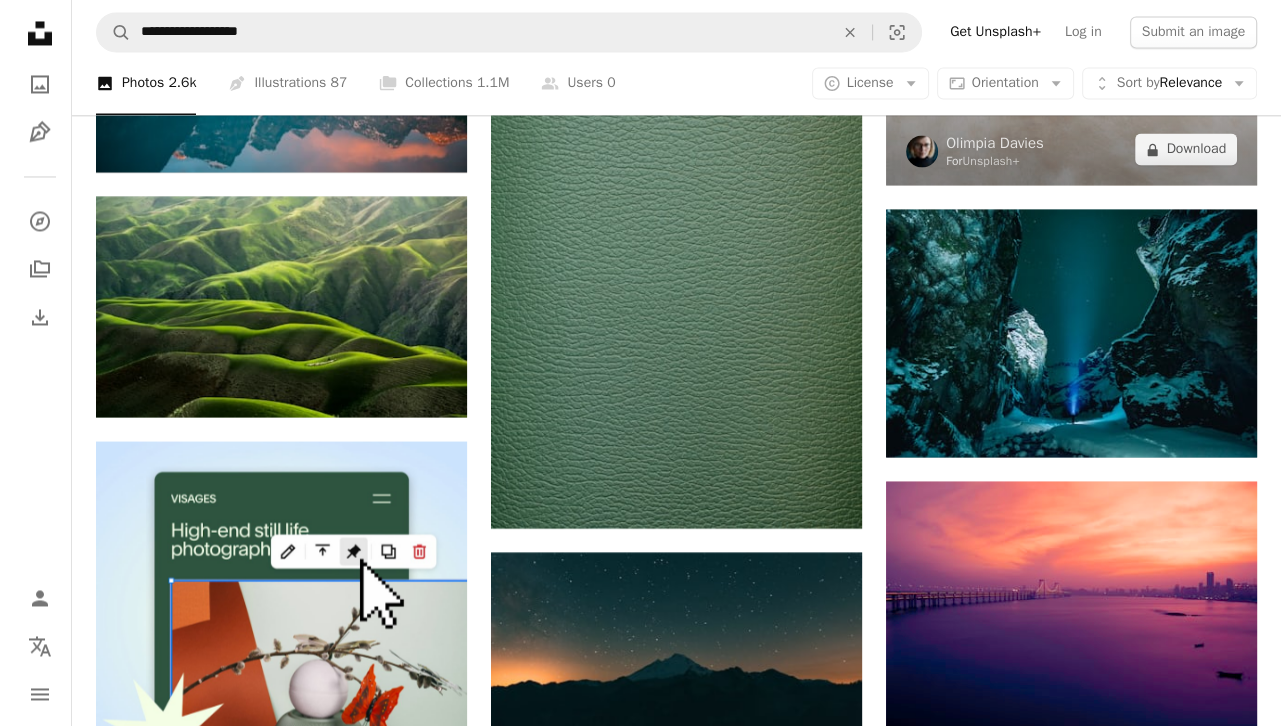 scroll, scrollTop: 3000, scrollLeft: 0, axis: vertical 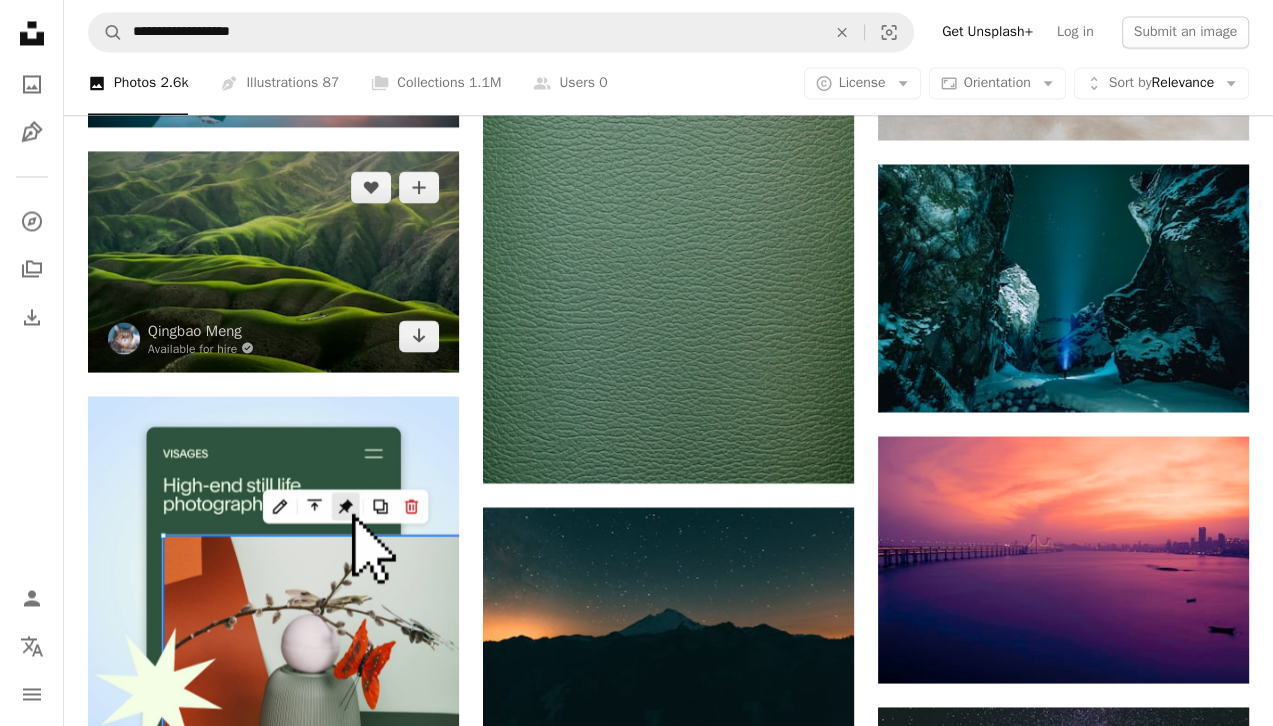 click at bounding box center (273, 261) 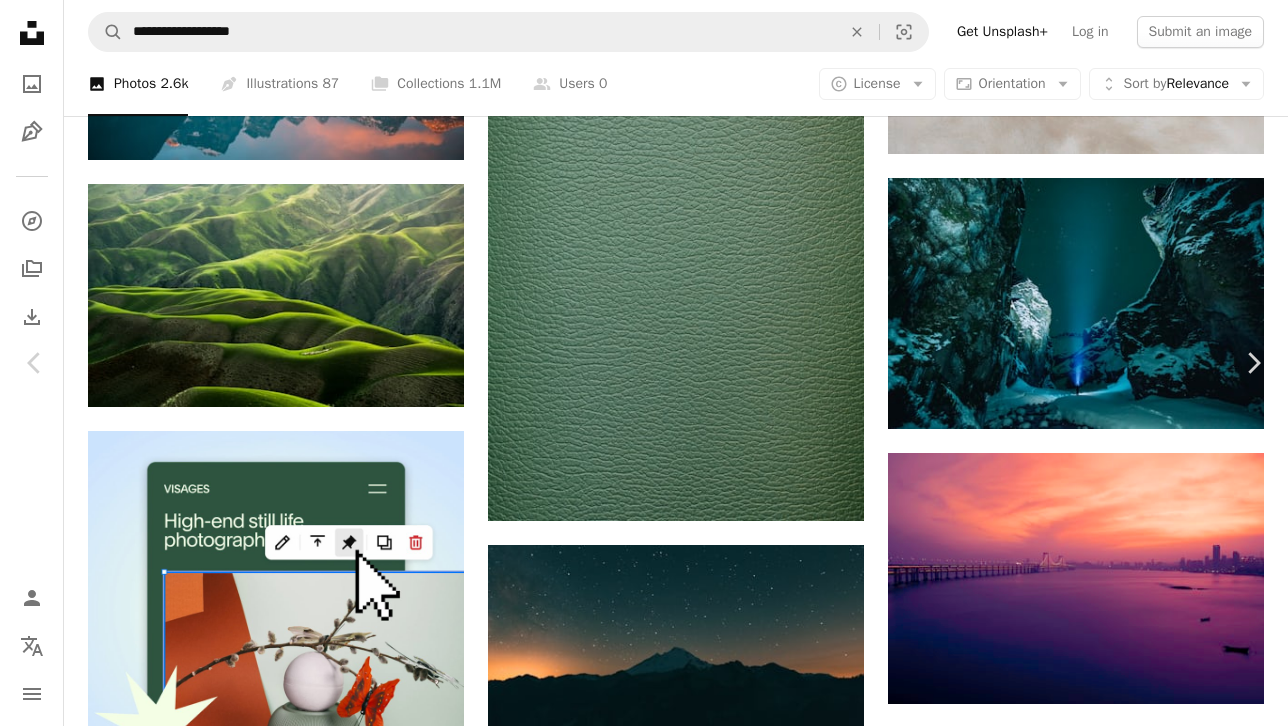 click at bounding box center [636, 3042] 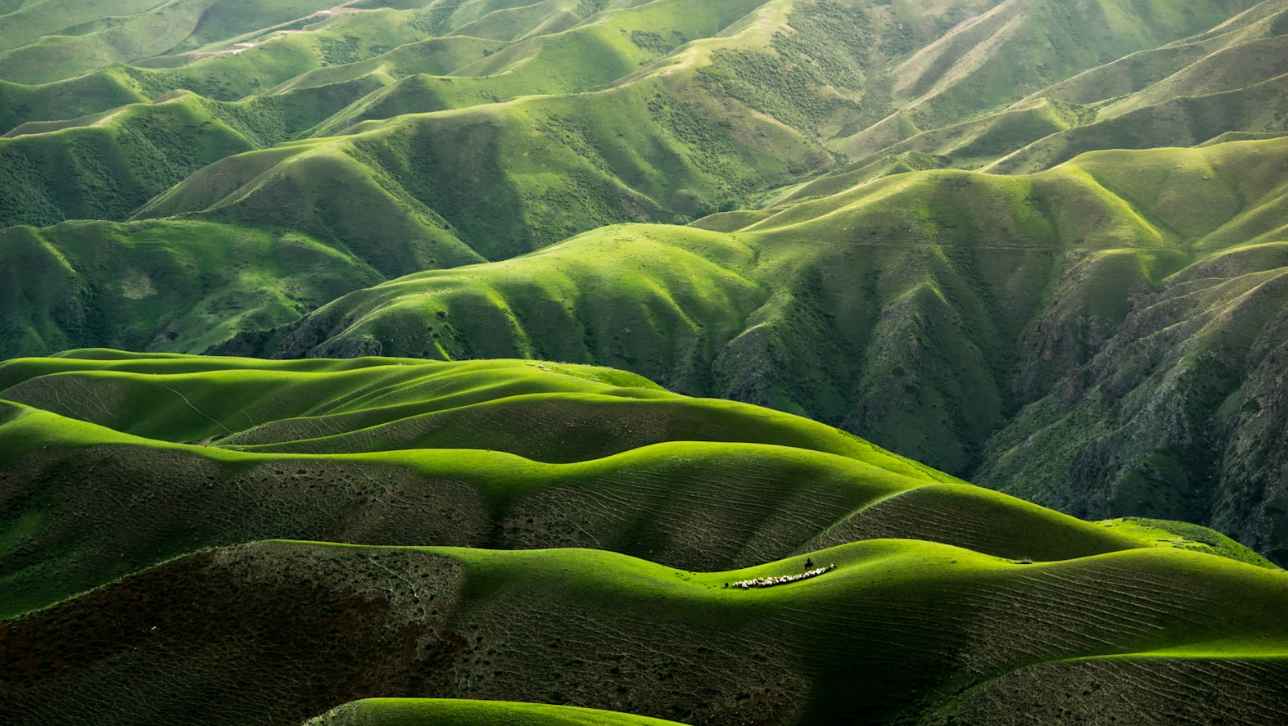 scroll, scrollTop: 12, scrollLeft: 0, axis: vertical 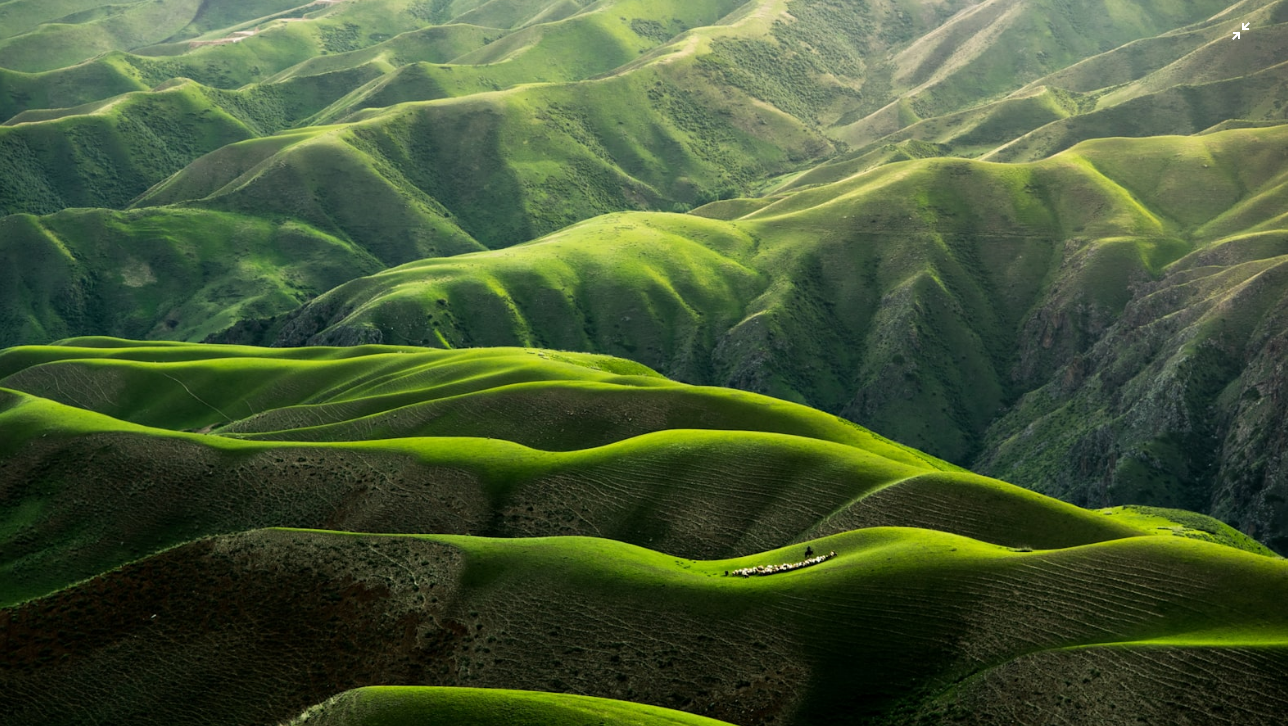 click at bounding box center [644, 371] 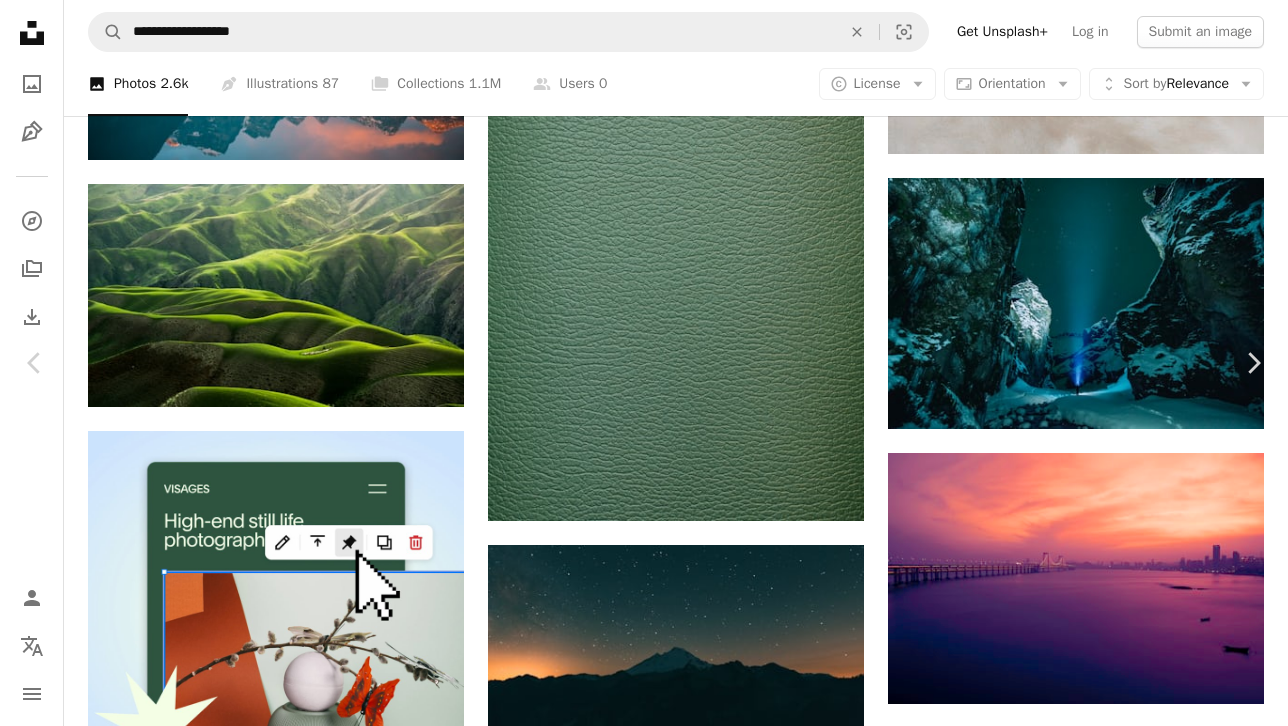 click on "Chevron down" 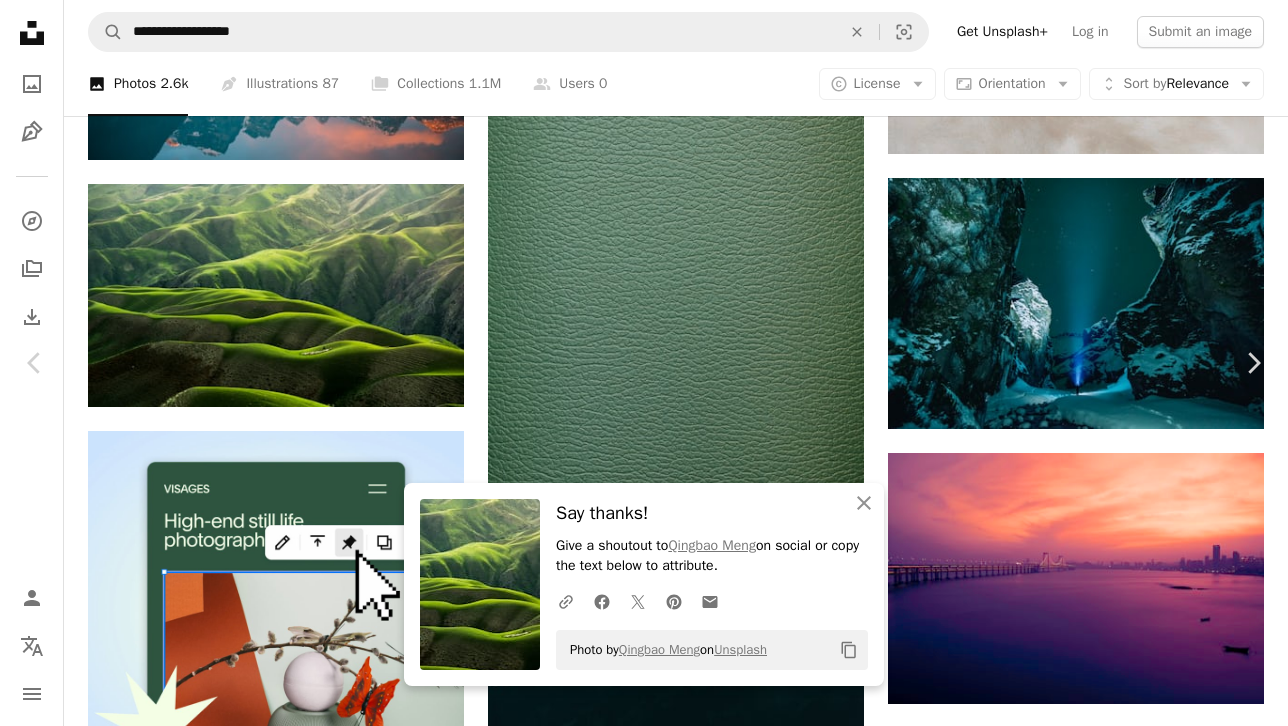 click on "An X shape" at bounding box center (20, 20) 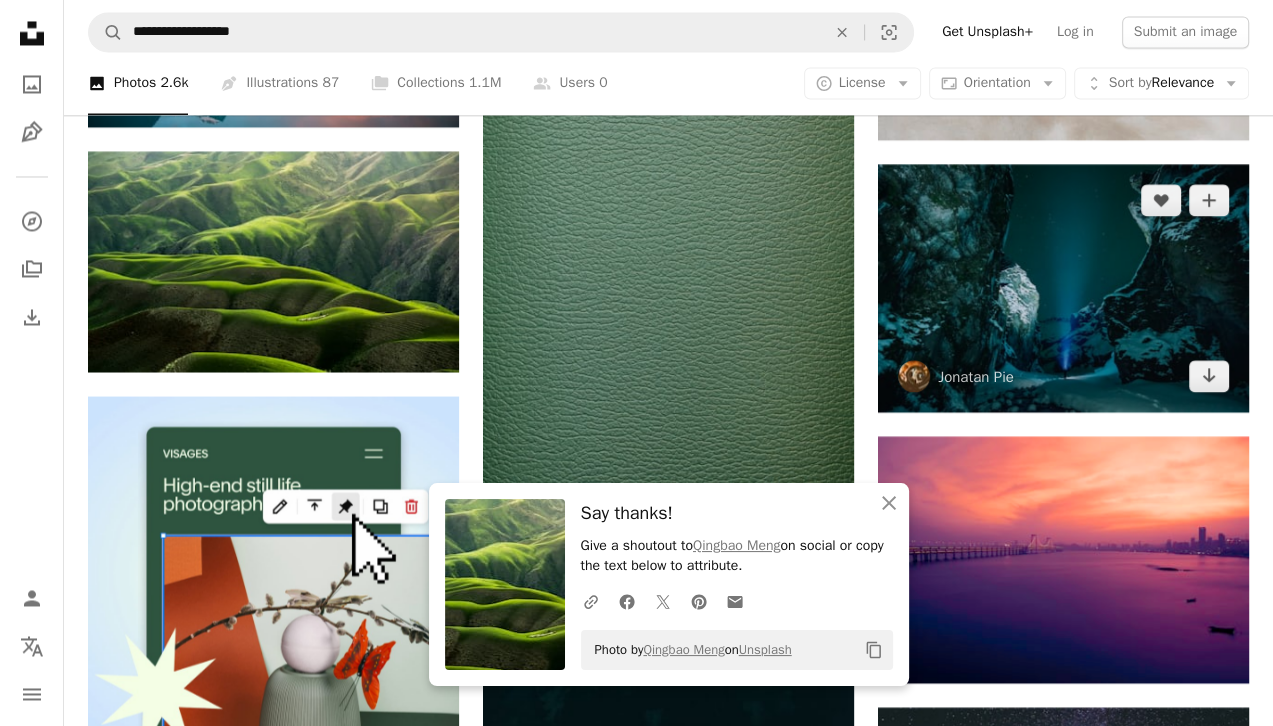 click at bounding box center (1063, 288) 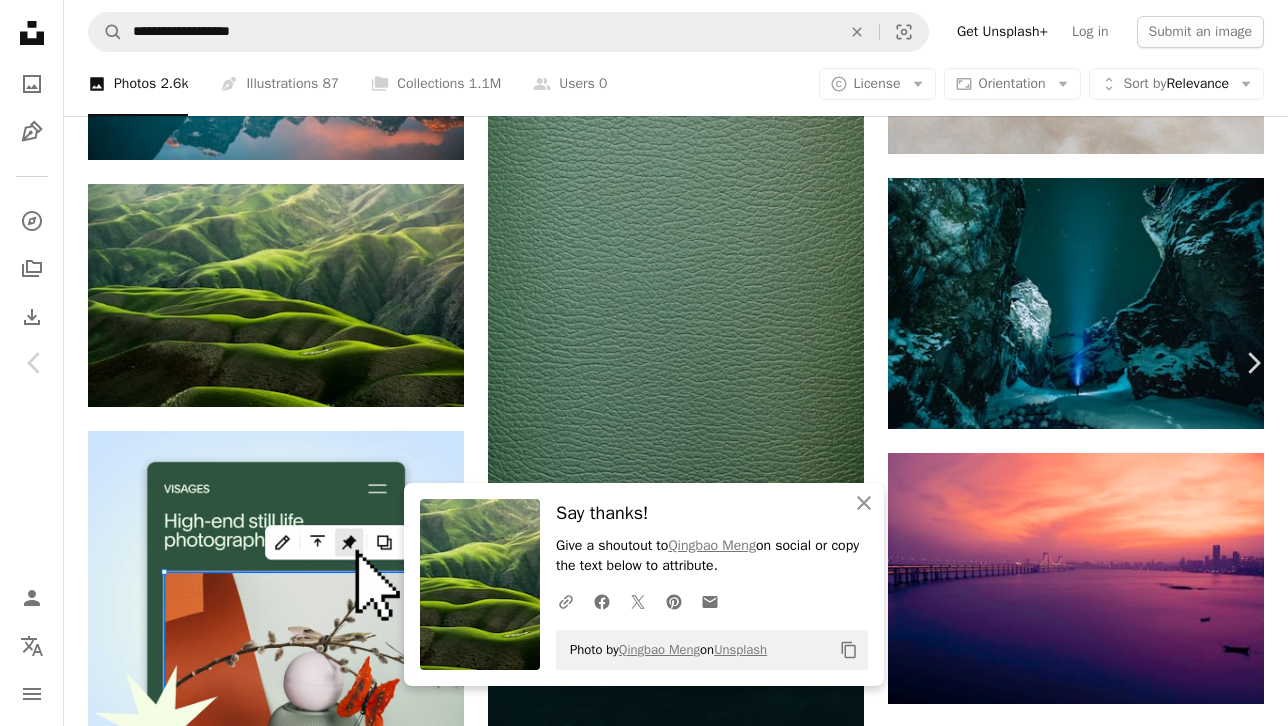 click at bounding box center (637, 3042) 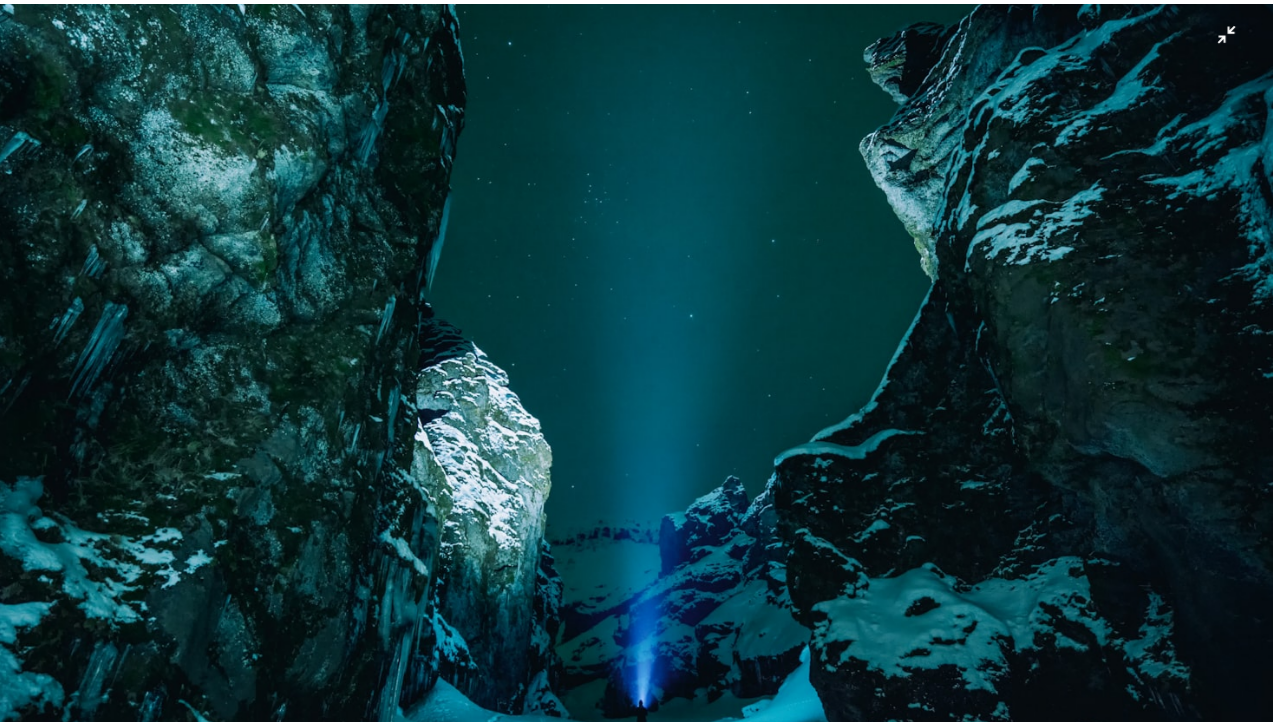 scroll, scrollTop: 57, scrollLeft: 0, axis: vertical 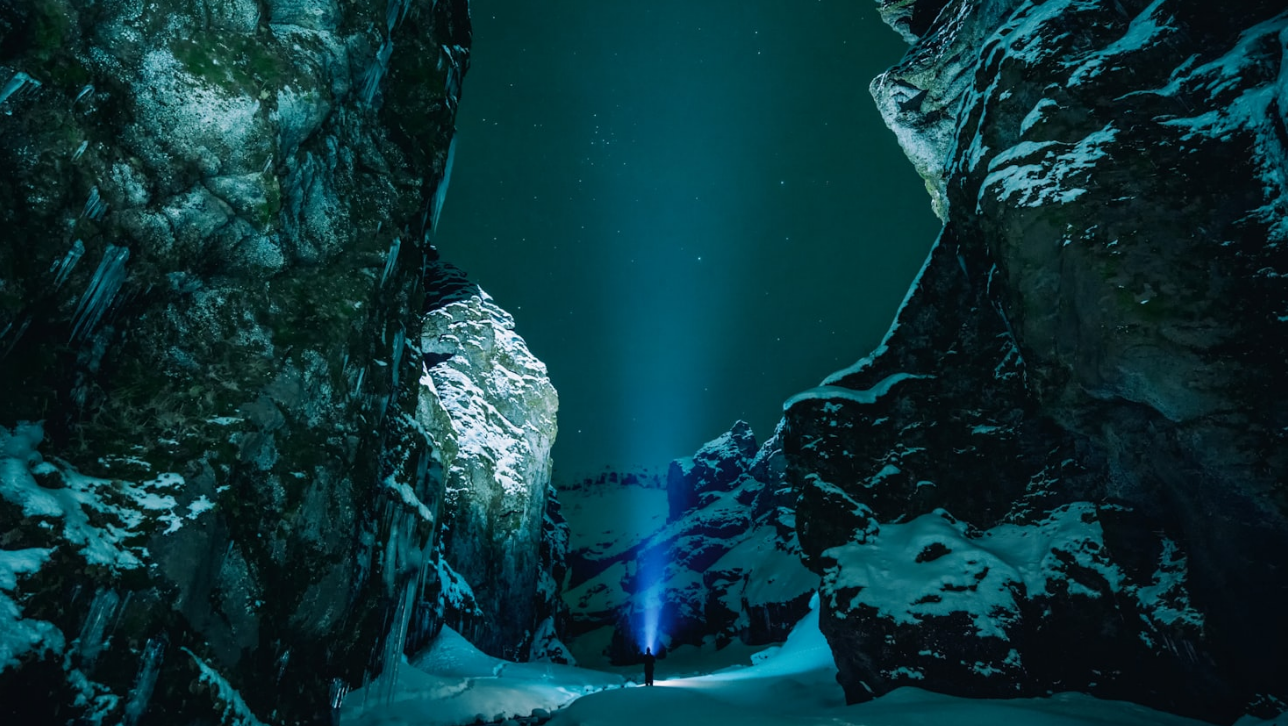 click at bounding box center [644, 372] 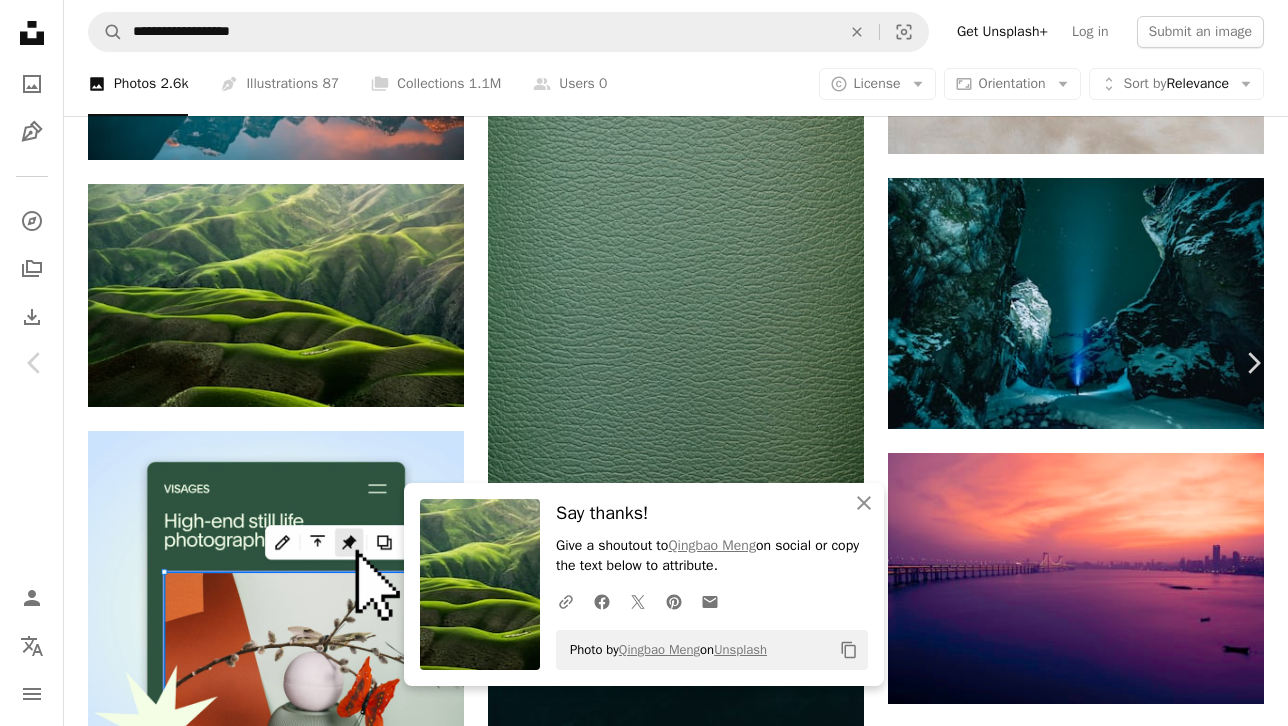 click on "An X shape" at bounding box center [20, 20] 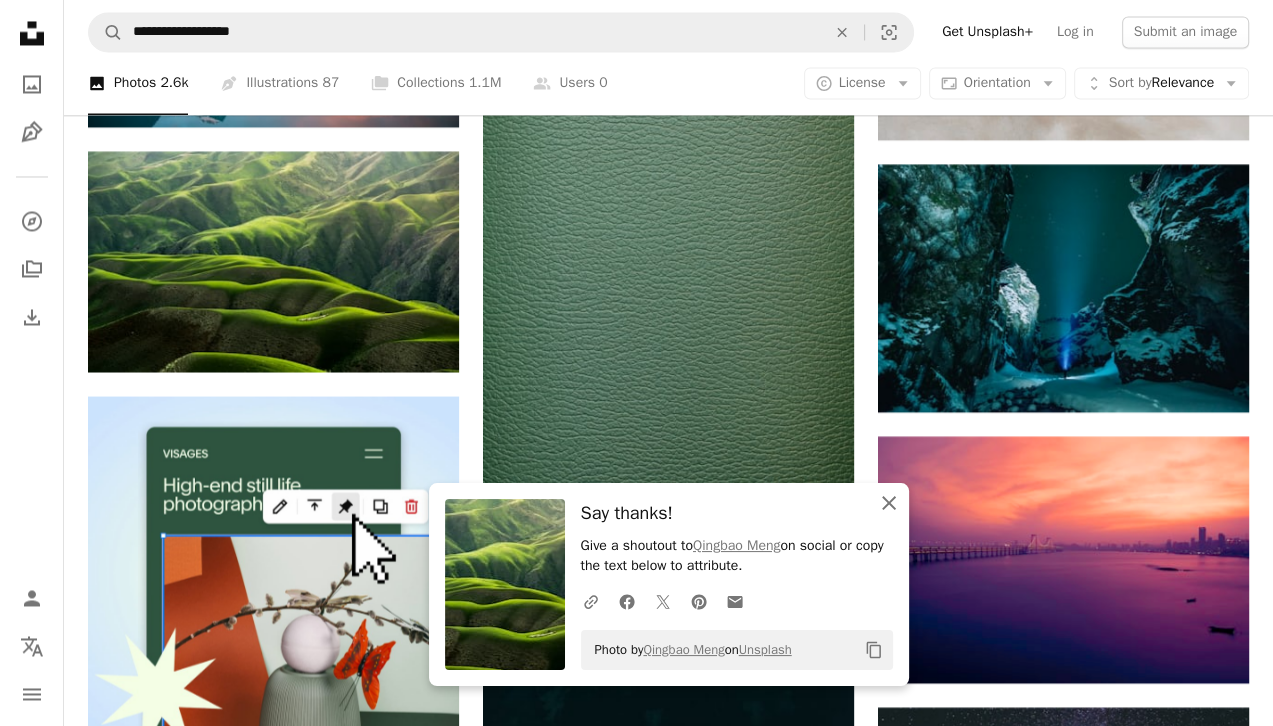 click on "An X shape" 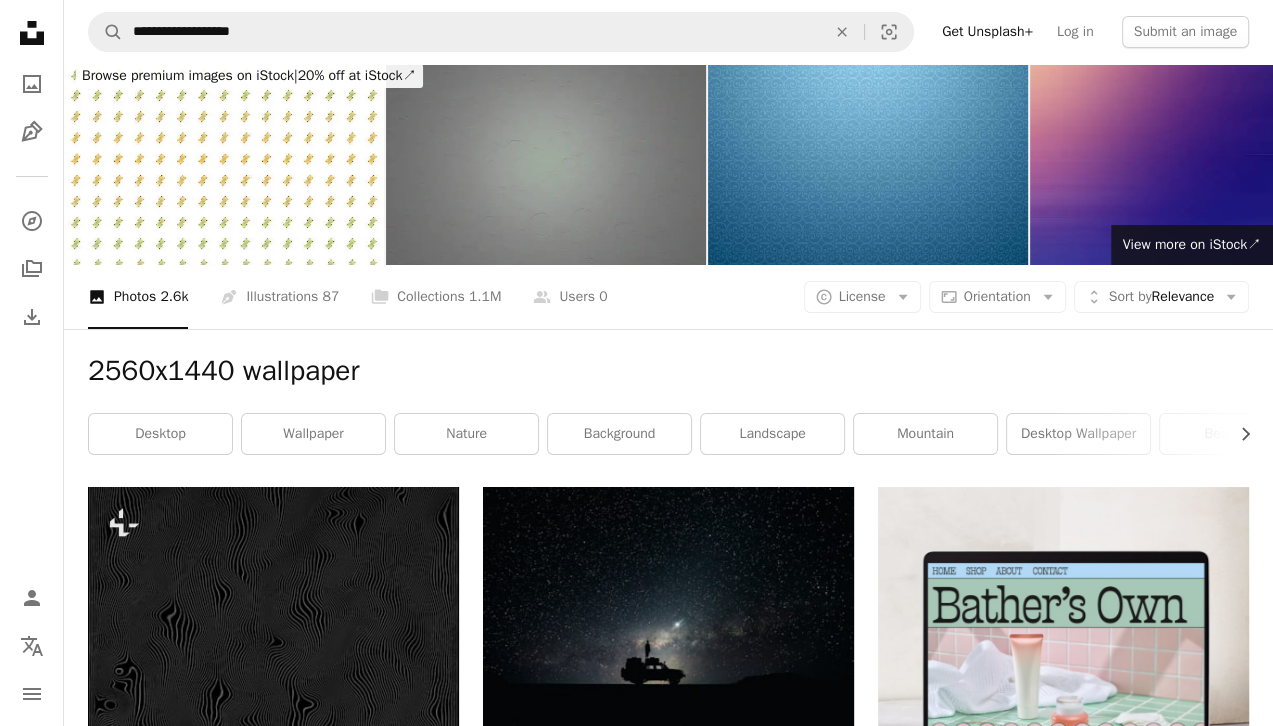 scroll, scrollTop: 0, scrollLeft: 0, axis: both 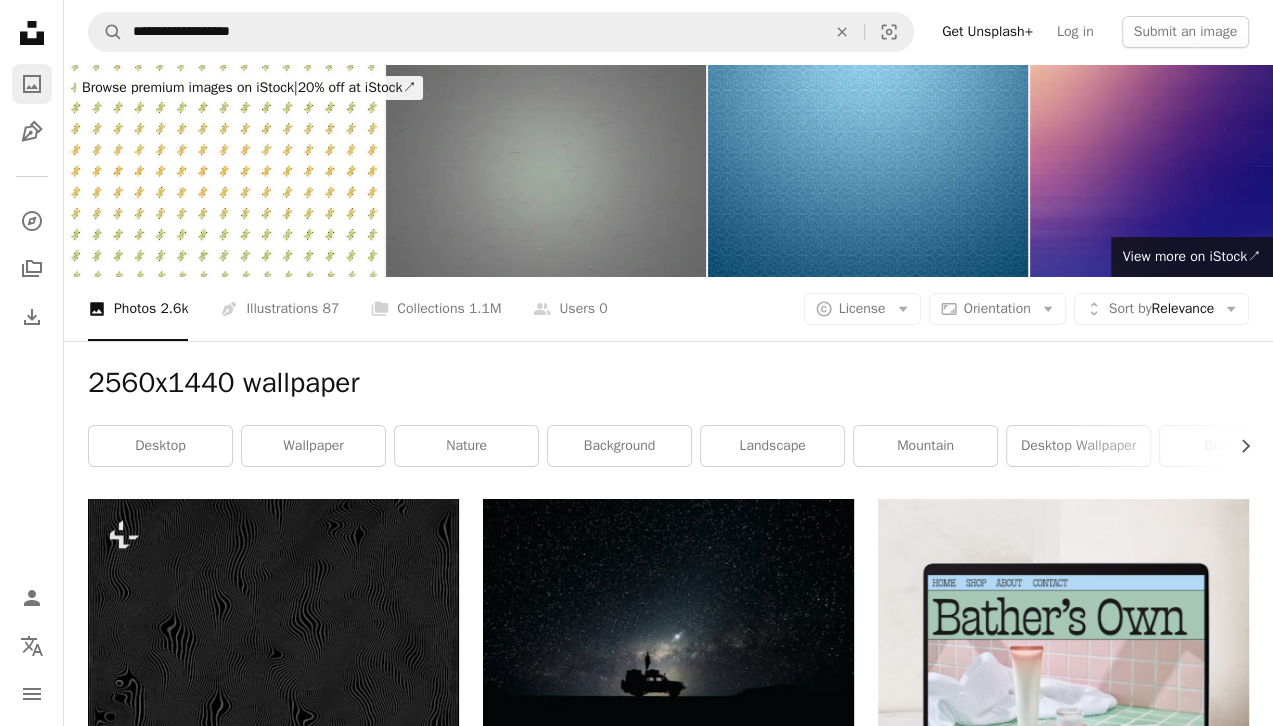 click on "A photo" 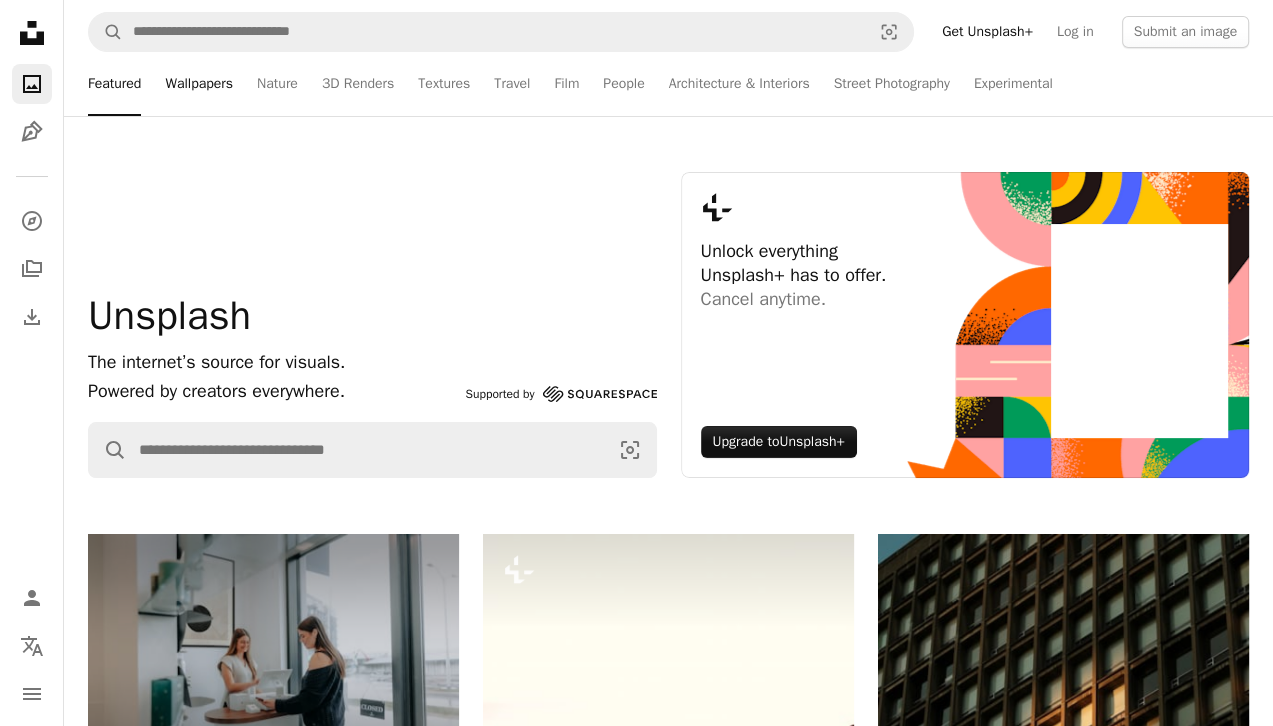 click on "Wallpapers" at bounding box center (199, 84) 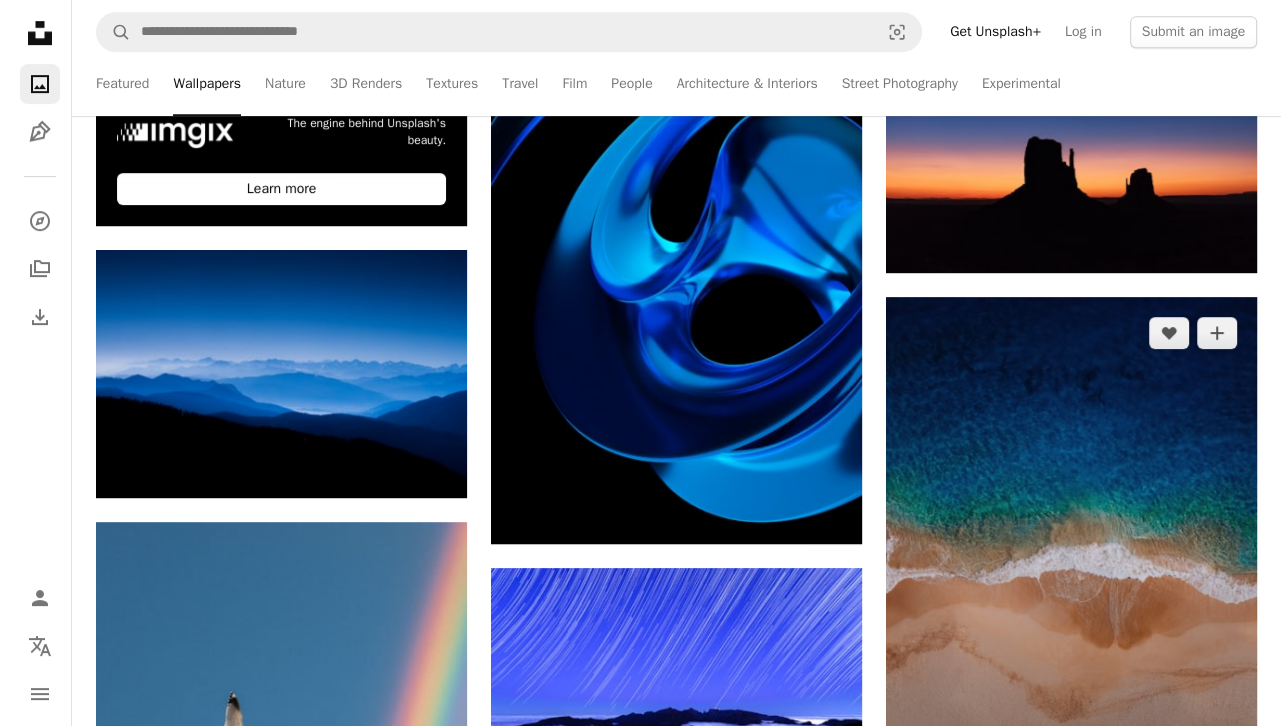 scroll, scrollTop: 800, scrollLeft: 0, axis: vertical 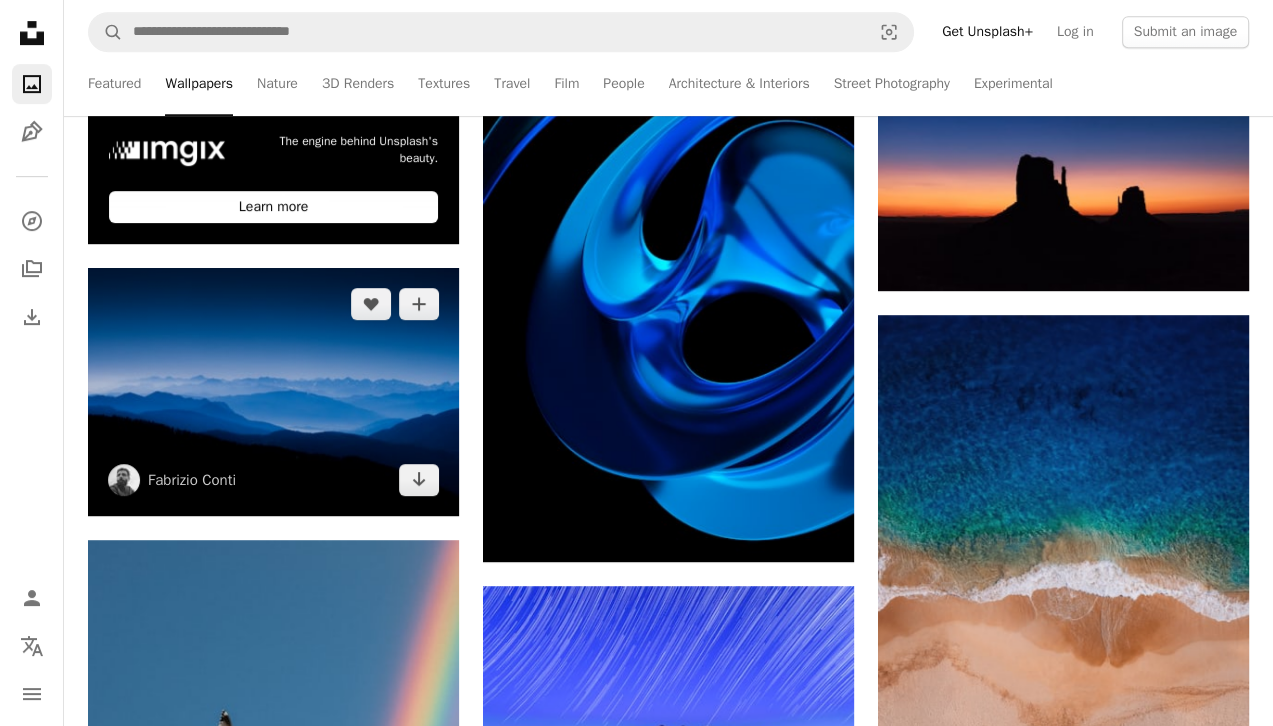 click at bounding box center (273, 392) 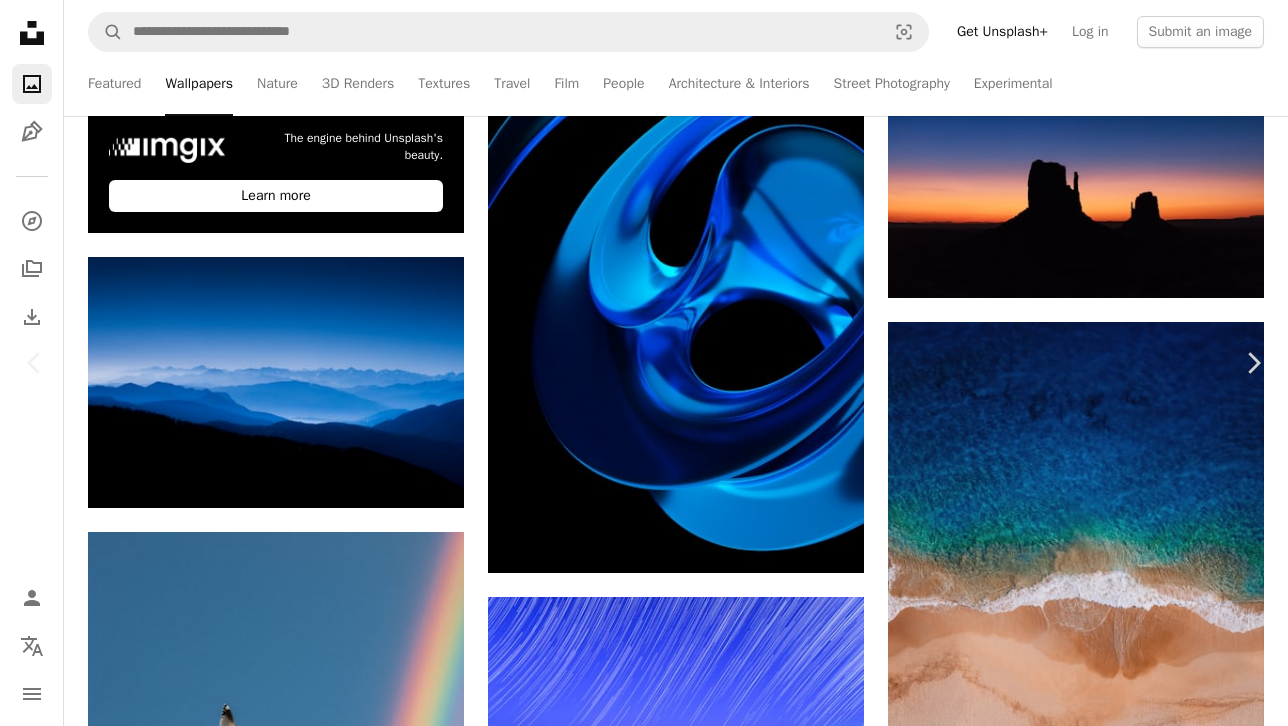 click at bounding box center (636, 5294) 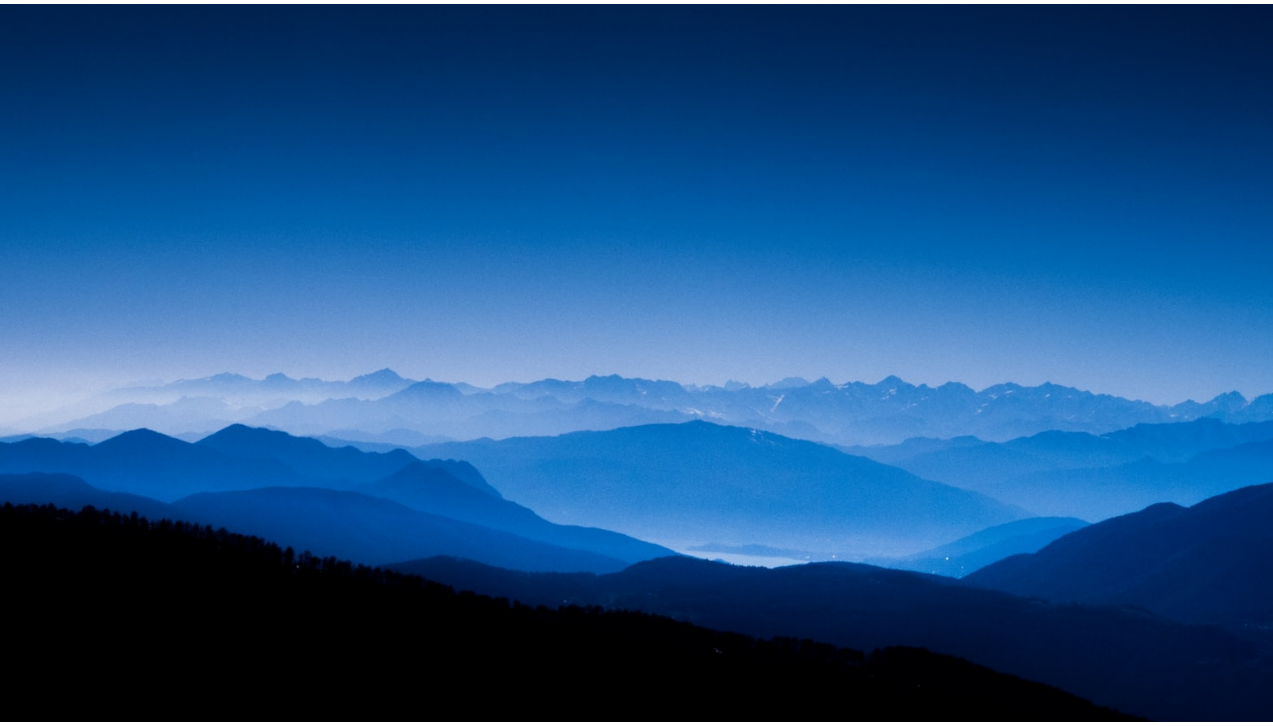 scroll, scrollTop: 56, scrollLeft: 0, axis: vertical 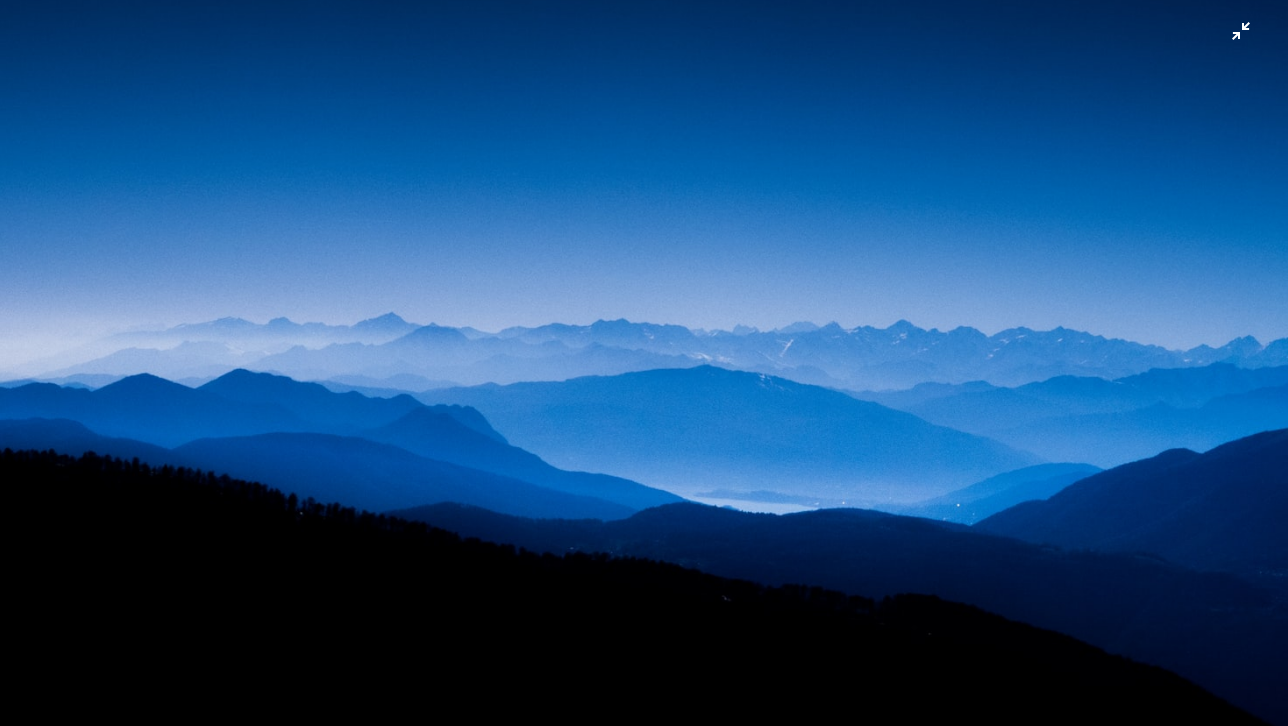 click at bounding box center (644, 373) 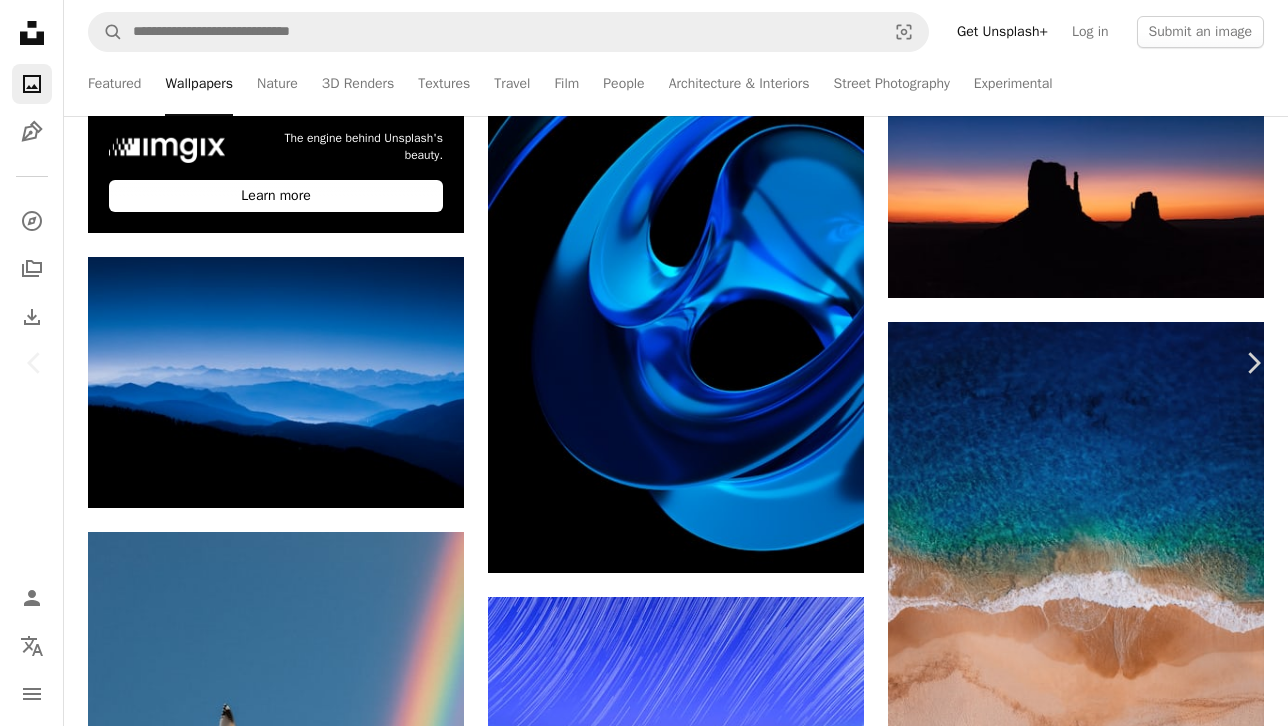 click on "An X shape" at bounding box center (20, 20) 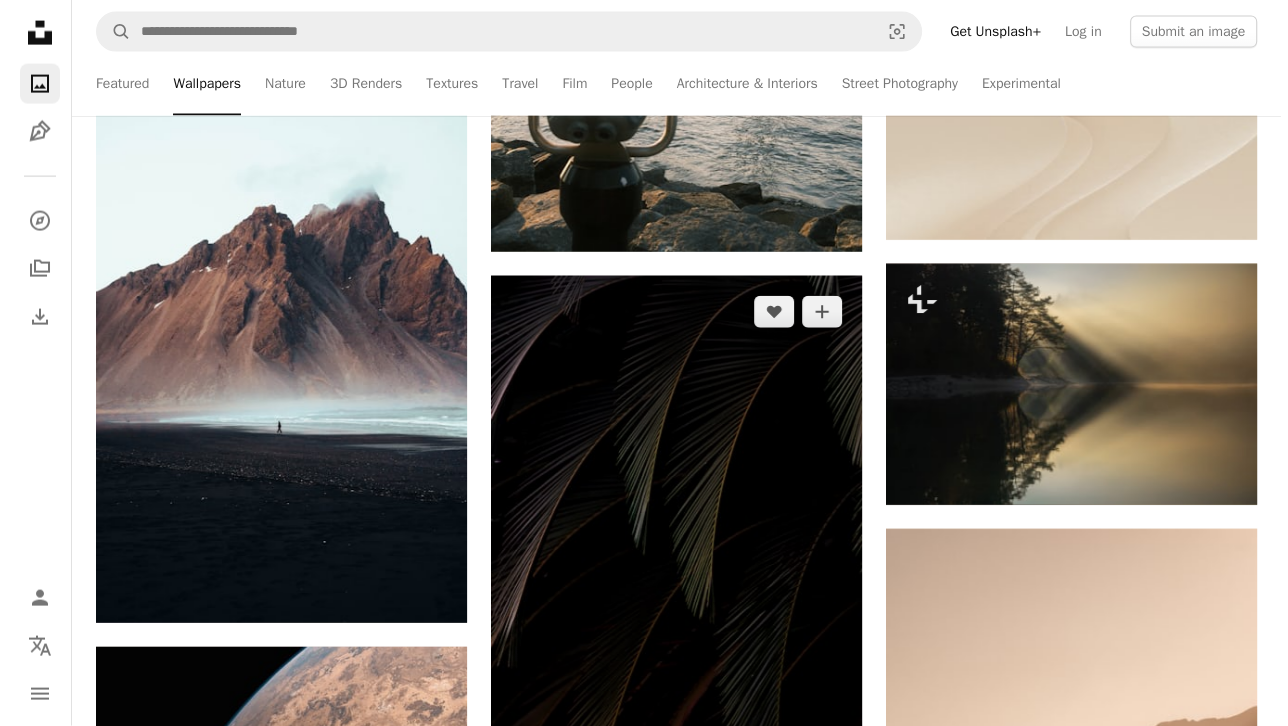 scroll, scrollTop: 10300, scrollLeft: 0, axis: vertical 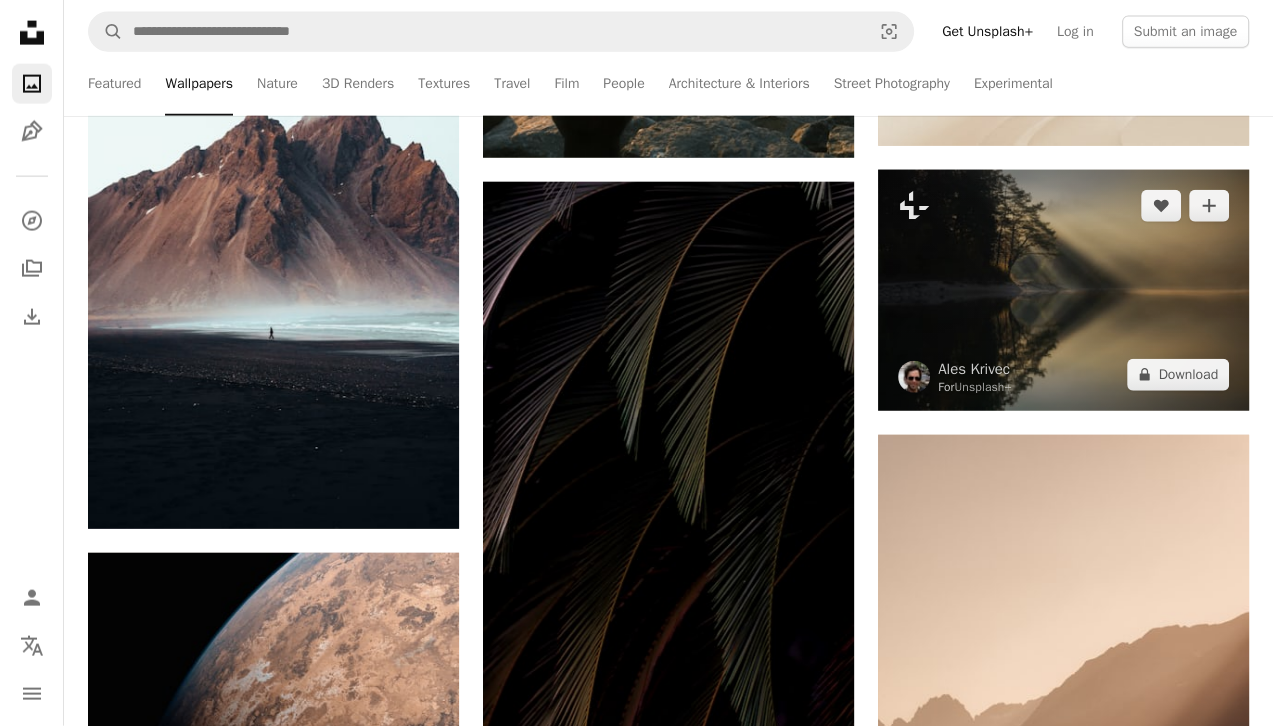 click at bounding box center [1063, 290] 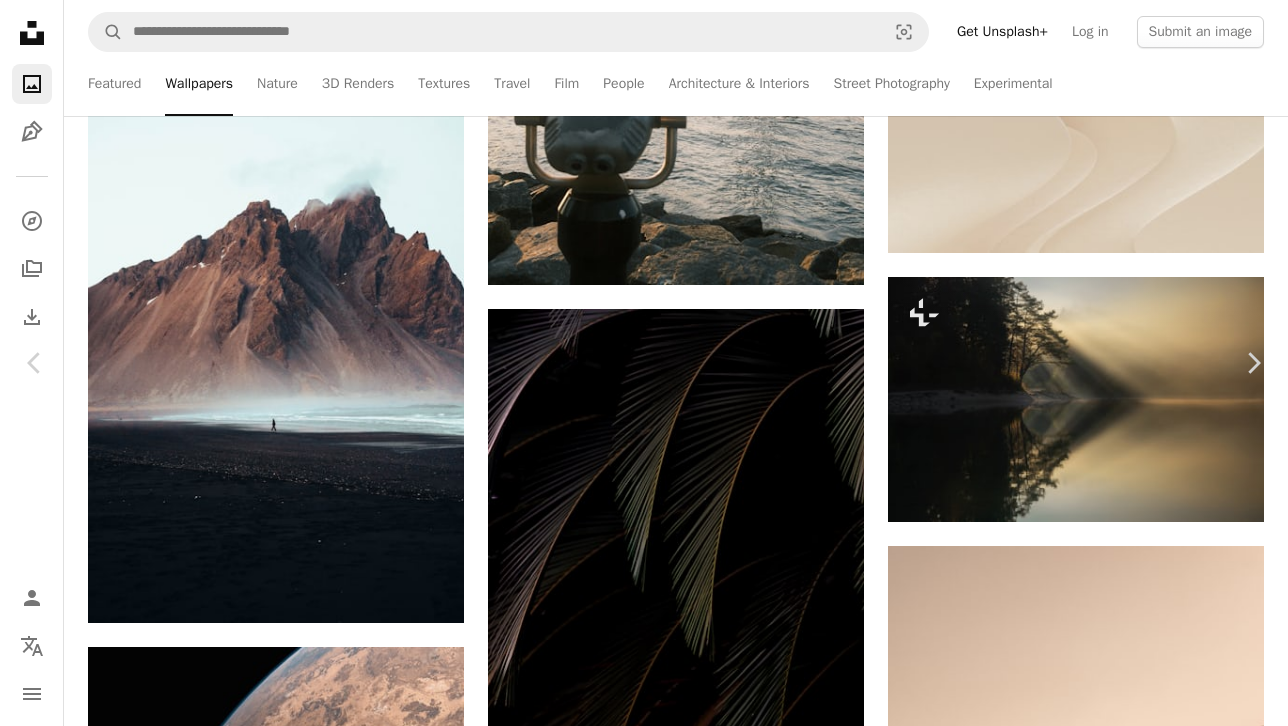 click at bounding box center (637, 4777) 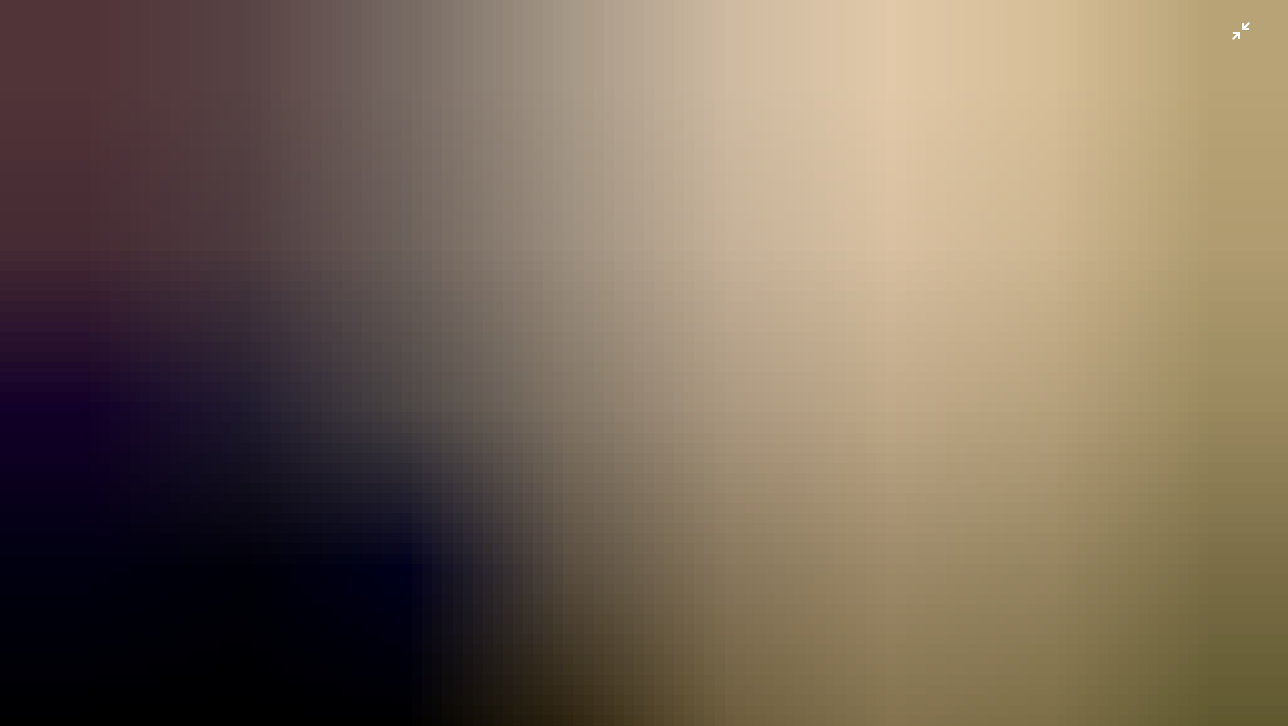 scroll, scrollTop: 46, scrollLeft: 0, axis: vertical 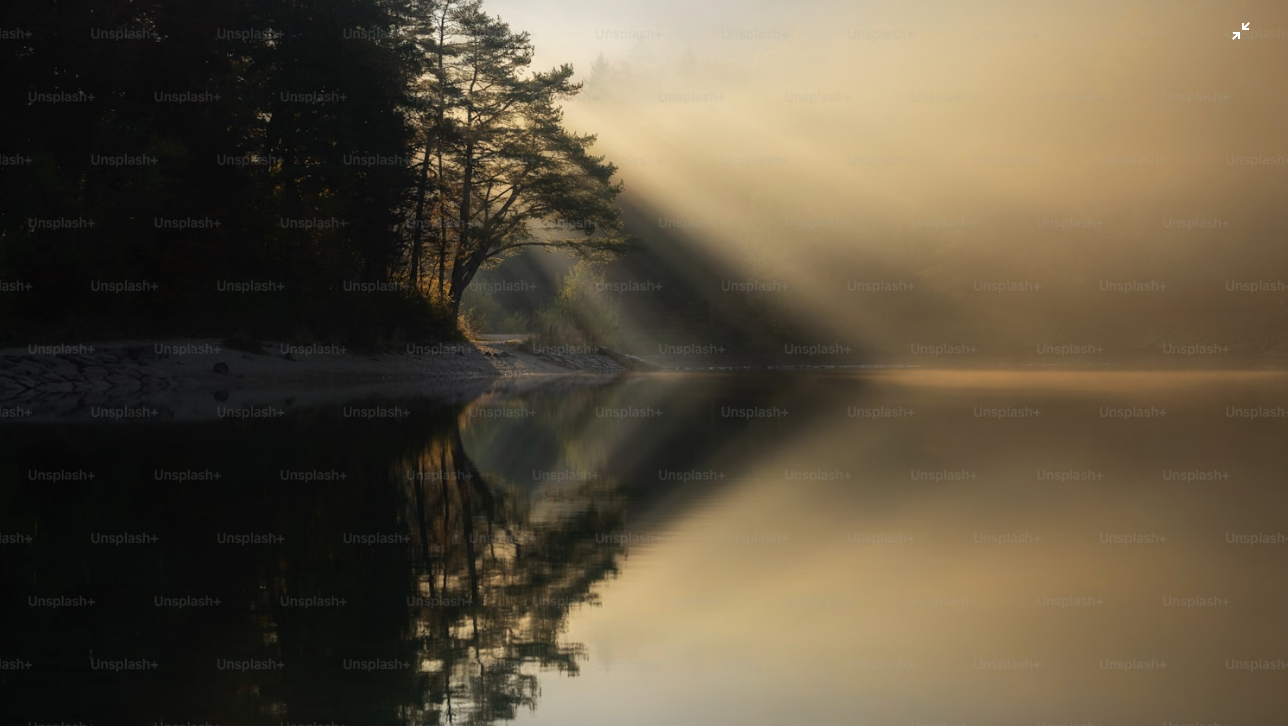 click at bounding box center [644, 372] 